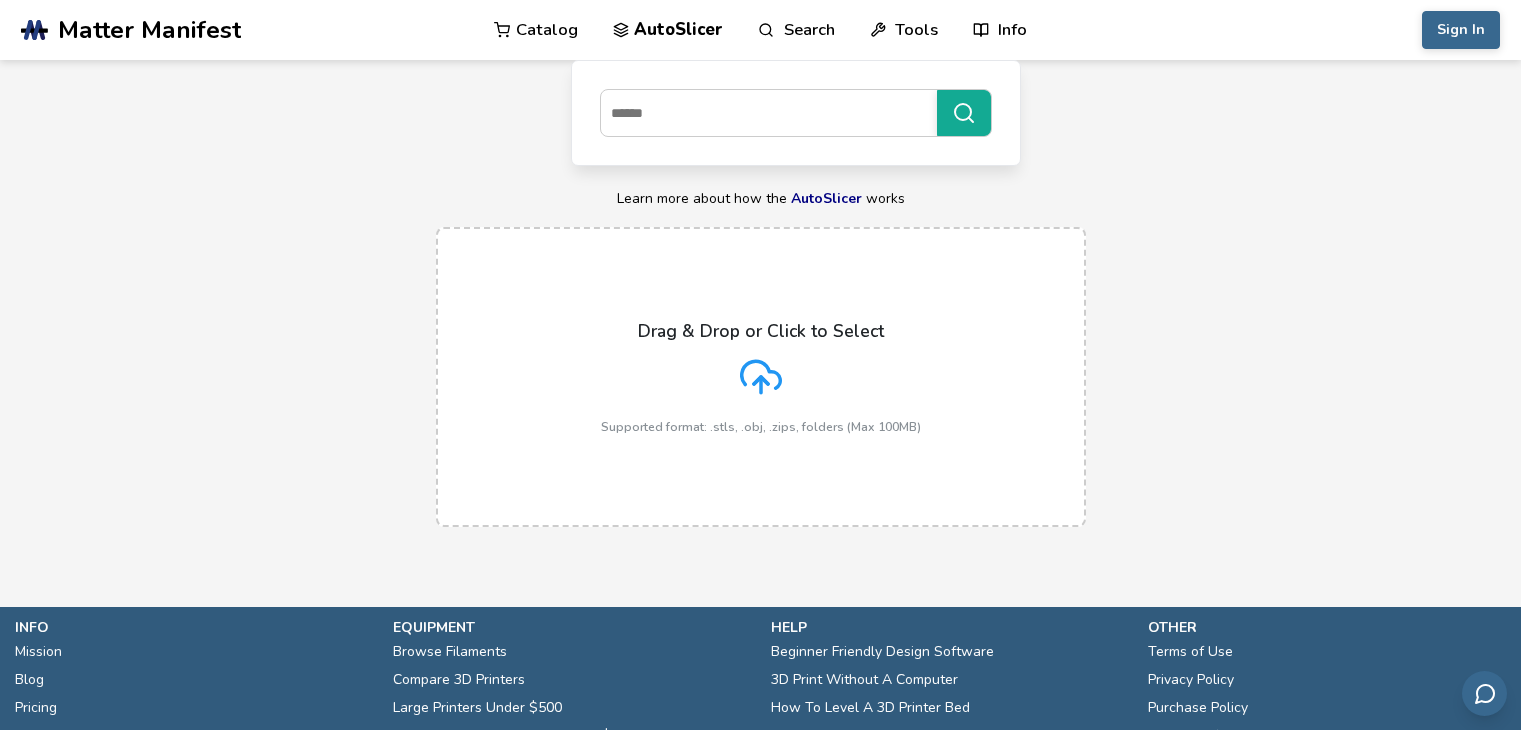 scroll, scrollTop: 0, scrollLeft: 0, axis: both 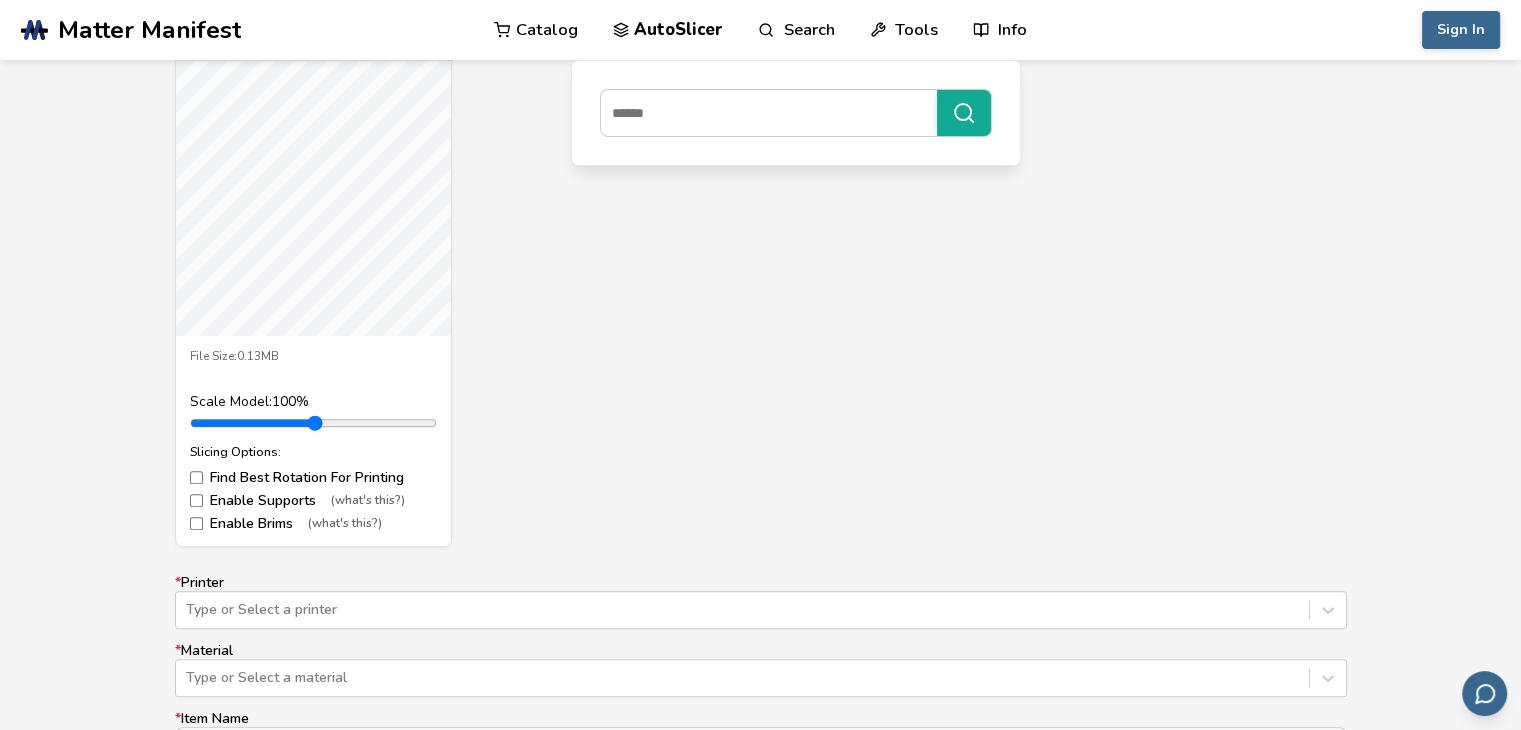 drag, startPoint x: 535, startPoint y: 390, endPoint x: 559, endPoint y: 385, distance: 24.5153 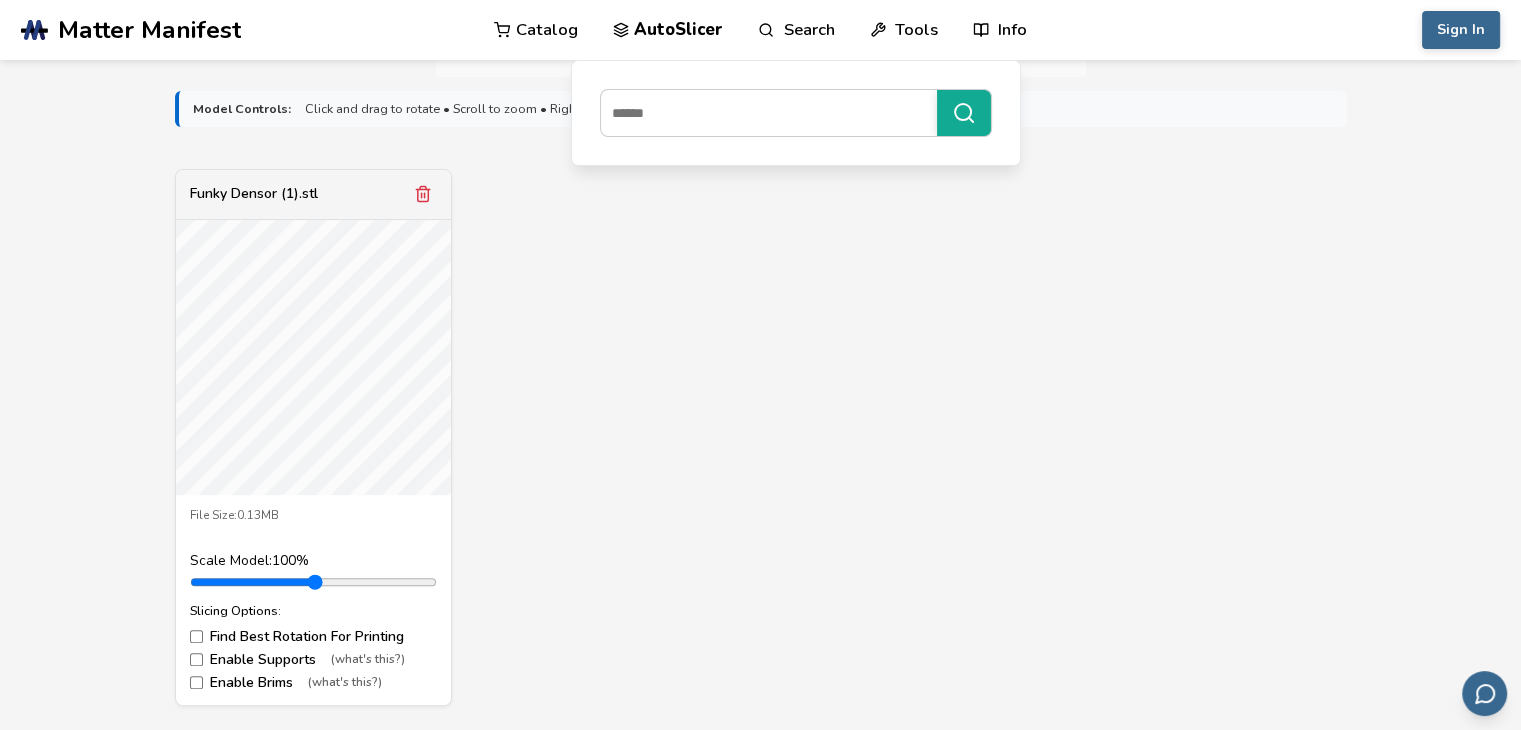scroll, scrollTop: 600, scrollLeft: 0, axis: vertical 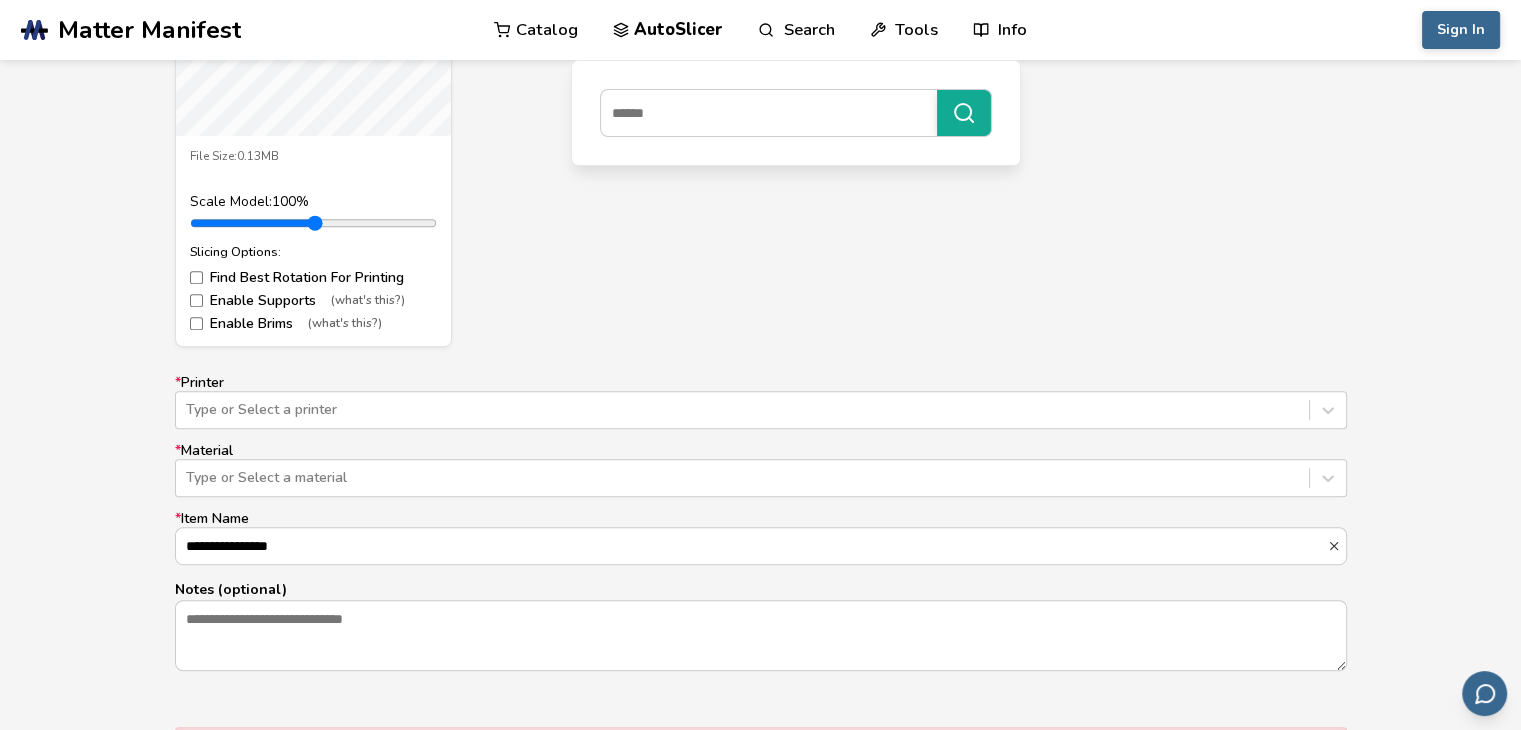 click on "Enable Brims (what's this?)" at bounding box center (313, 324) 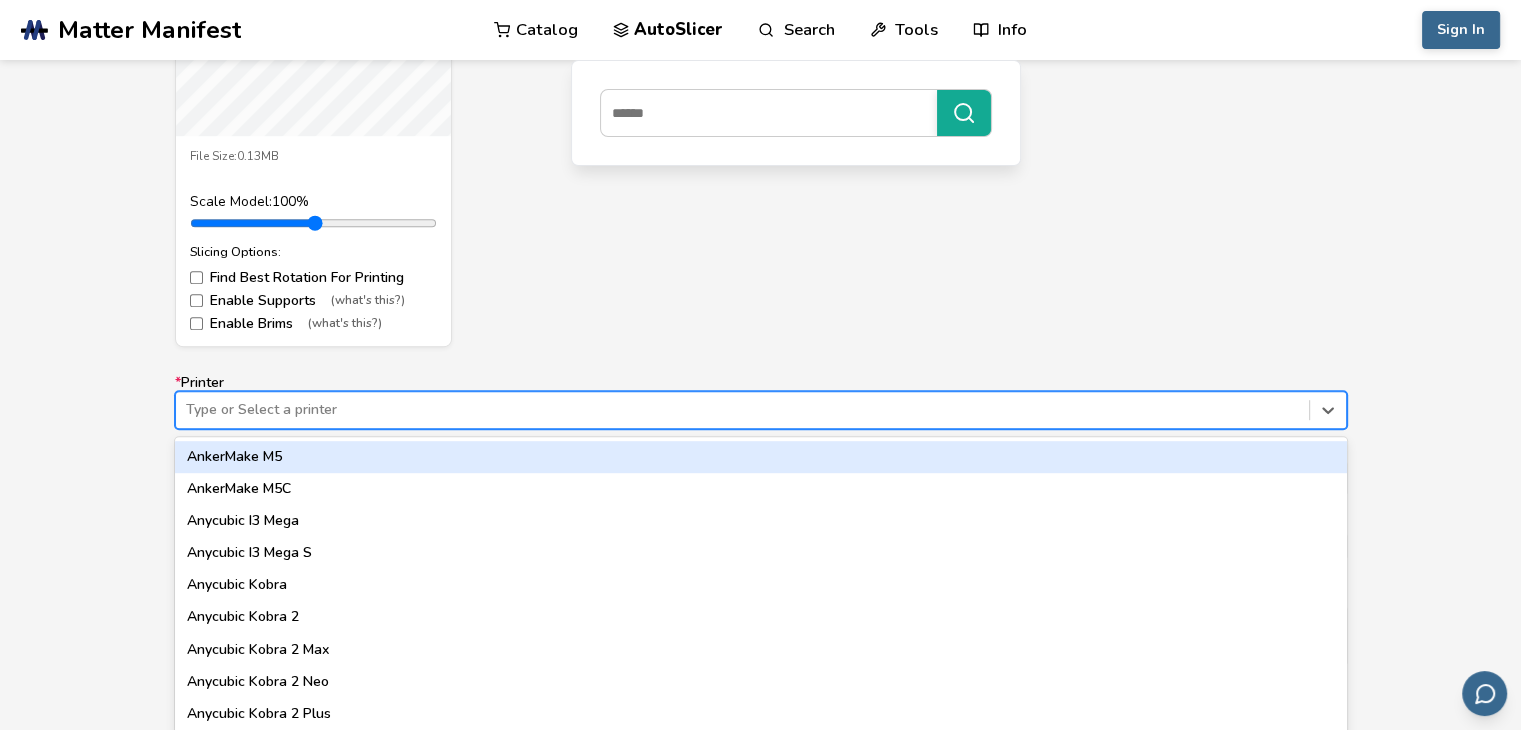 click on "Type or Select a printer" at bounding box center [742, 410] 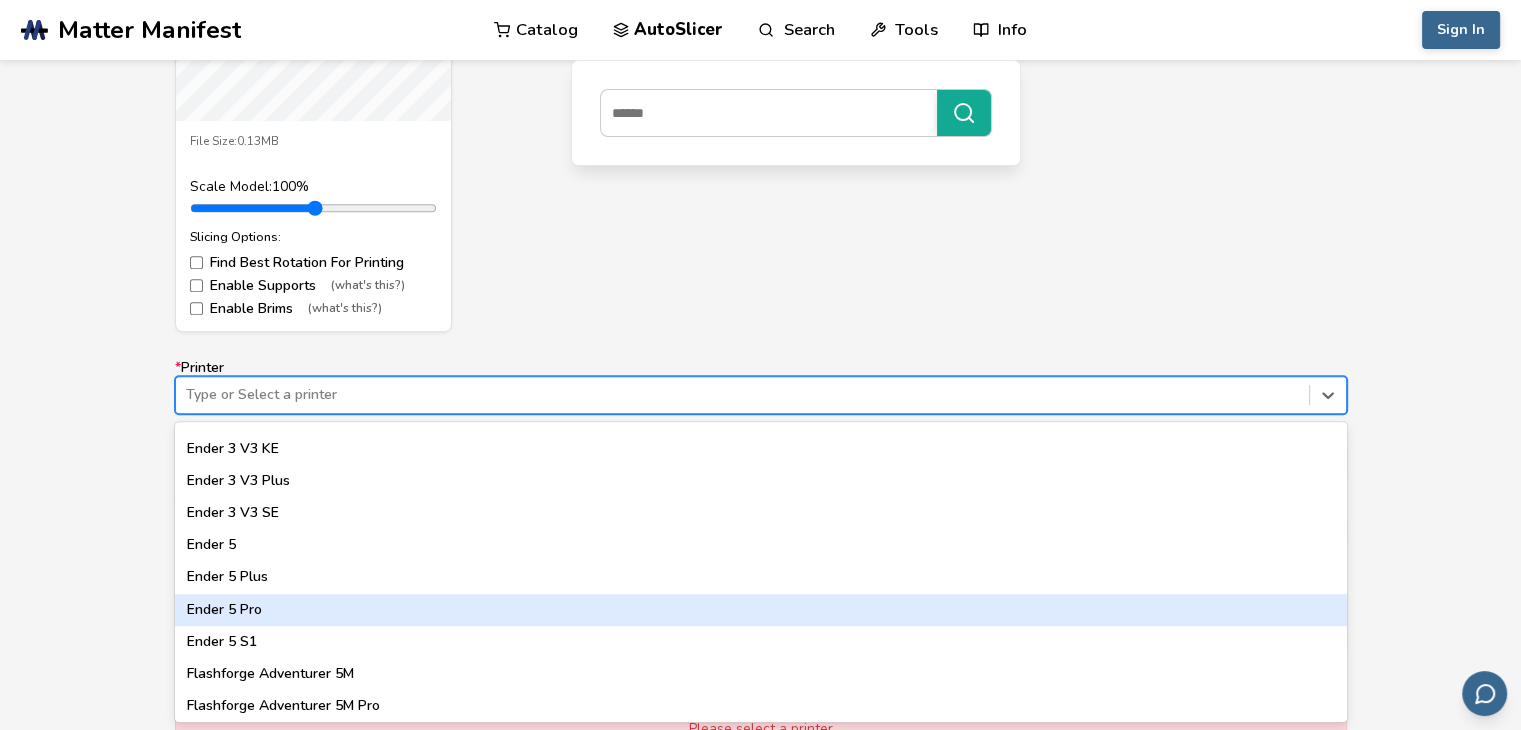 scroll, scrollTop: 1398, scrollLeft: 0, axis: vertical 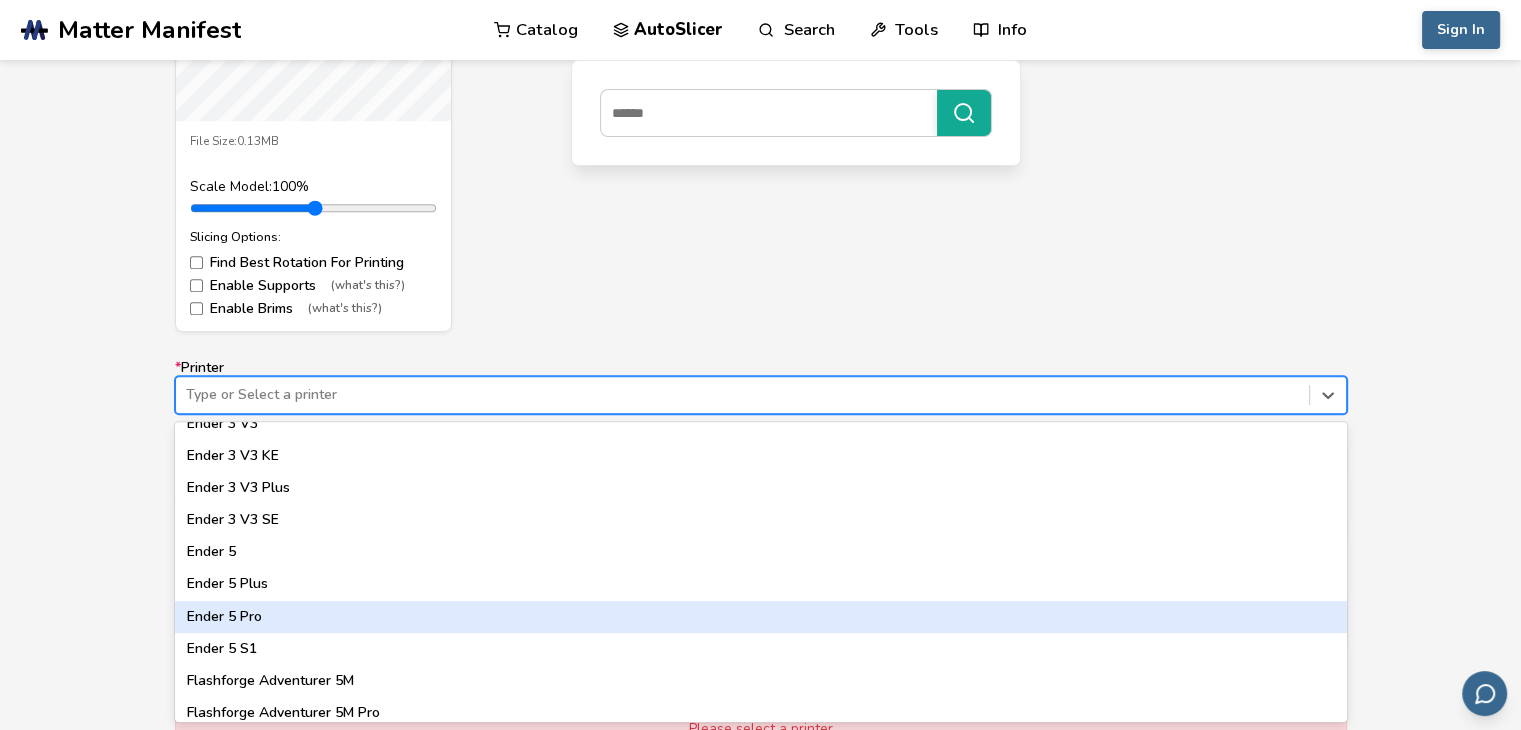 type on "*" 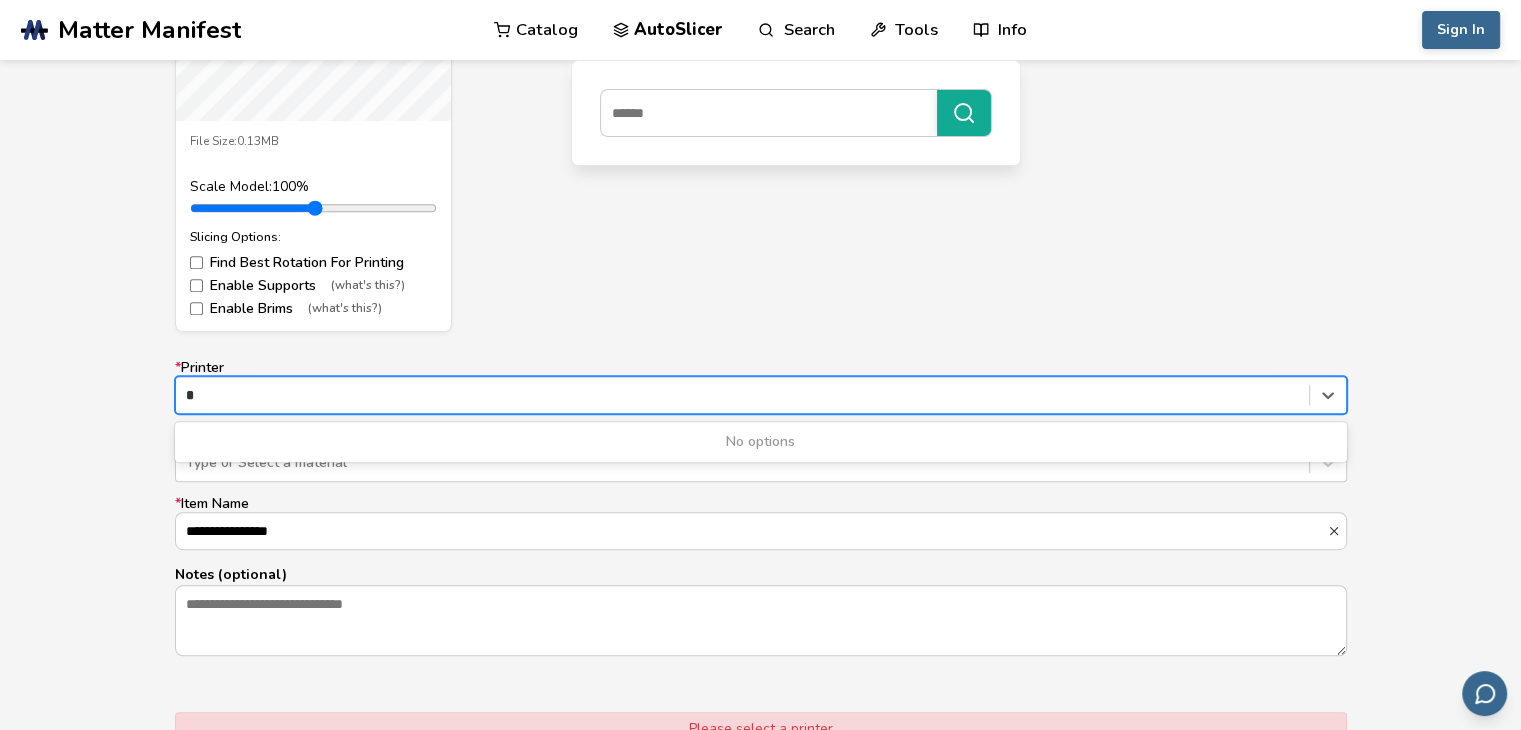 scroll, scrollTop: 0, scrollLeft: 0, axis: both 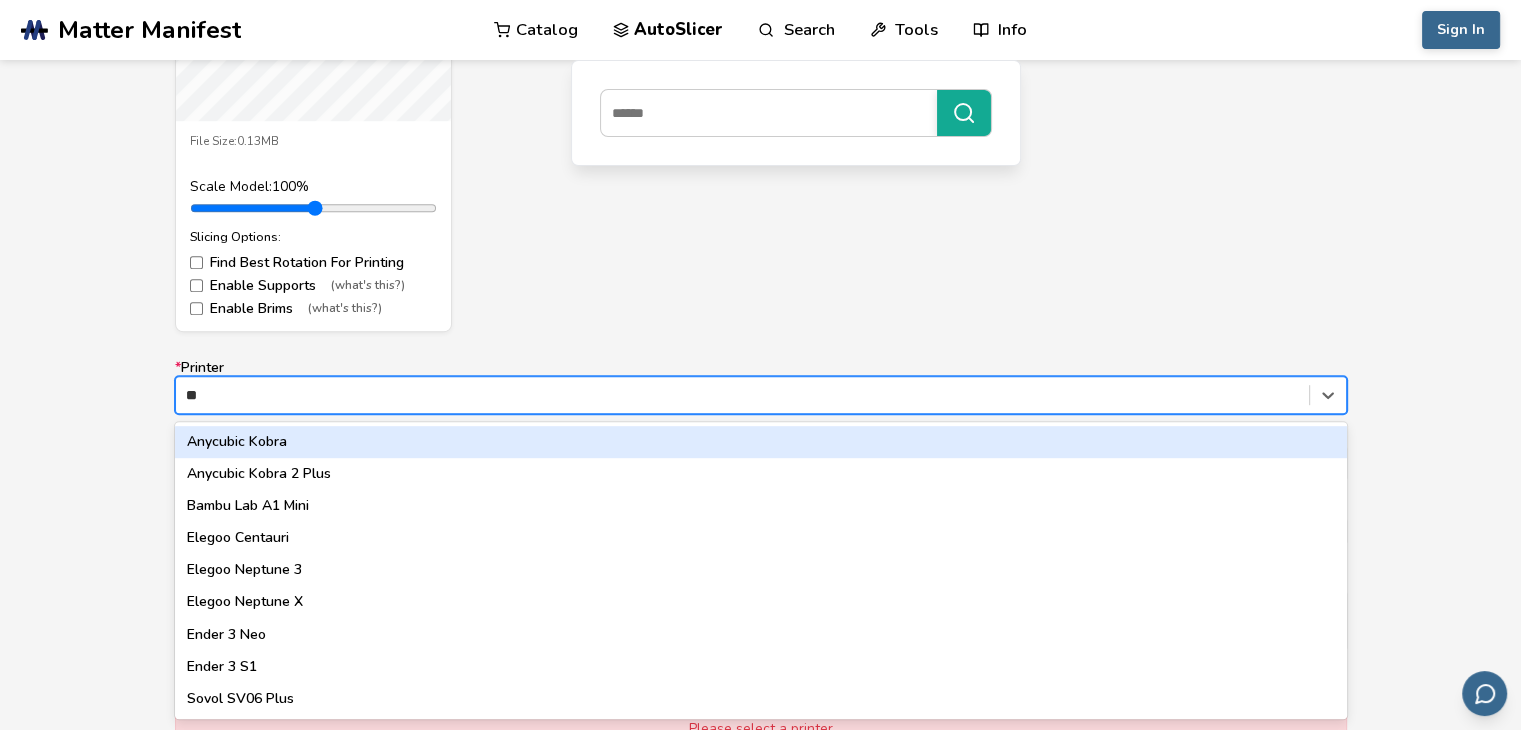 type on "***" 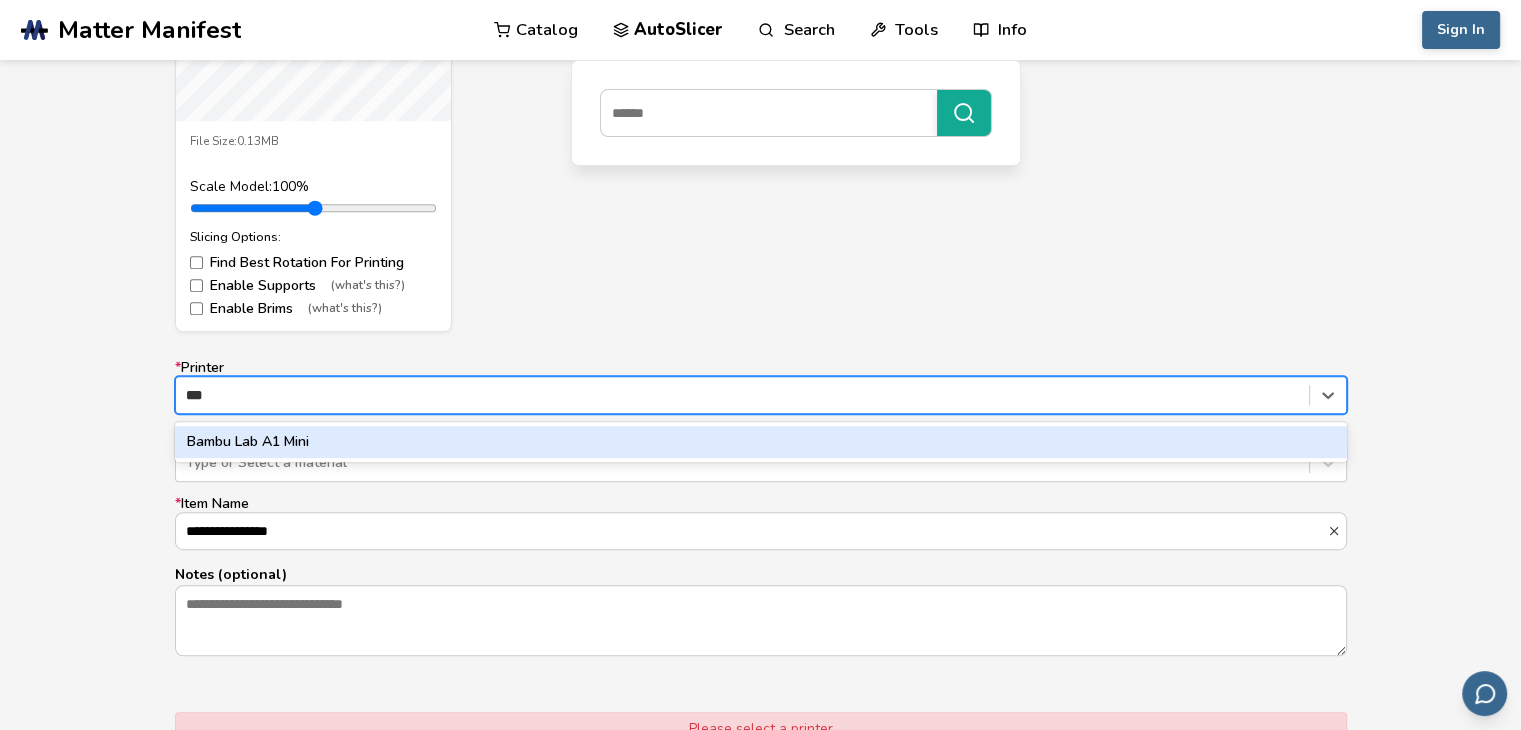 type 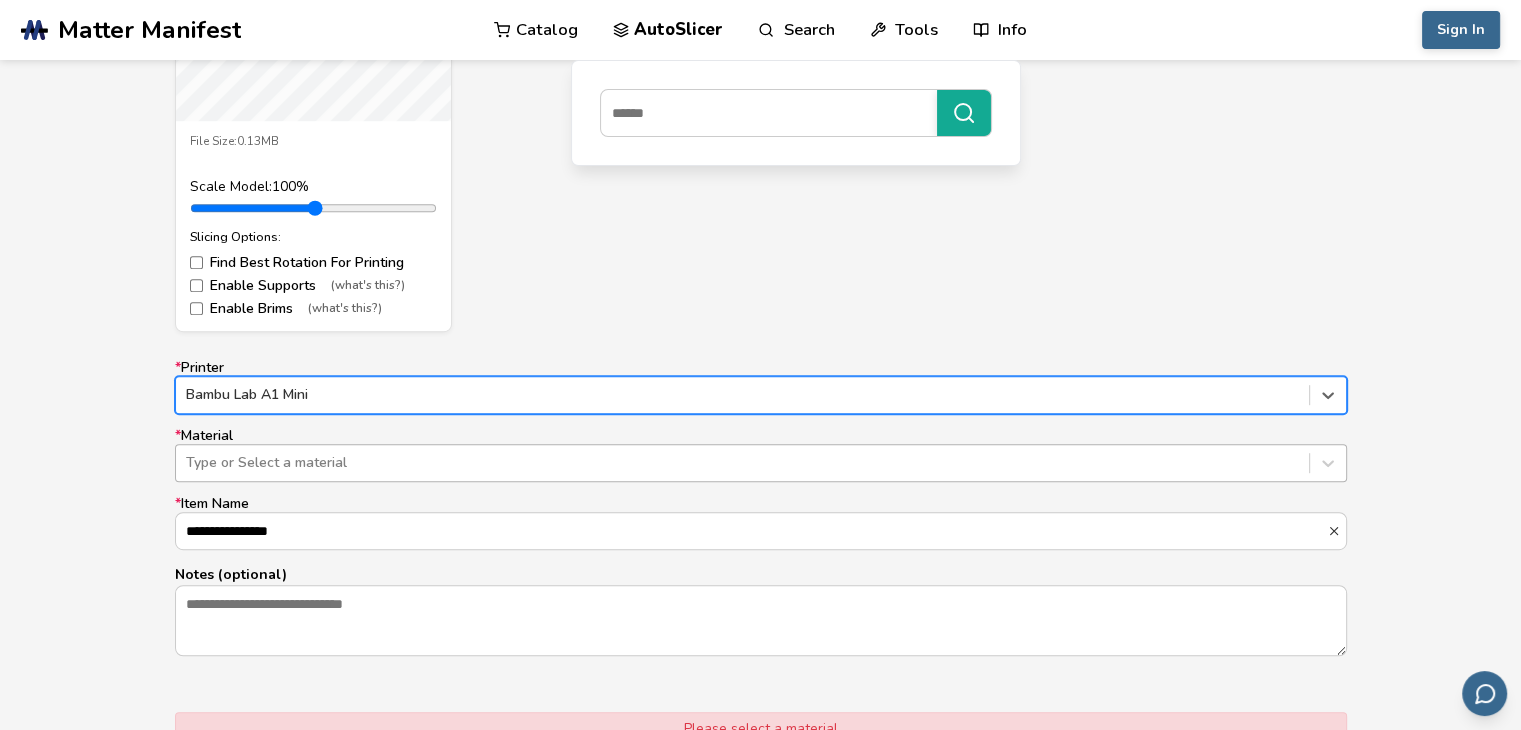 click at bounding box center (742, 463) 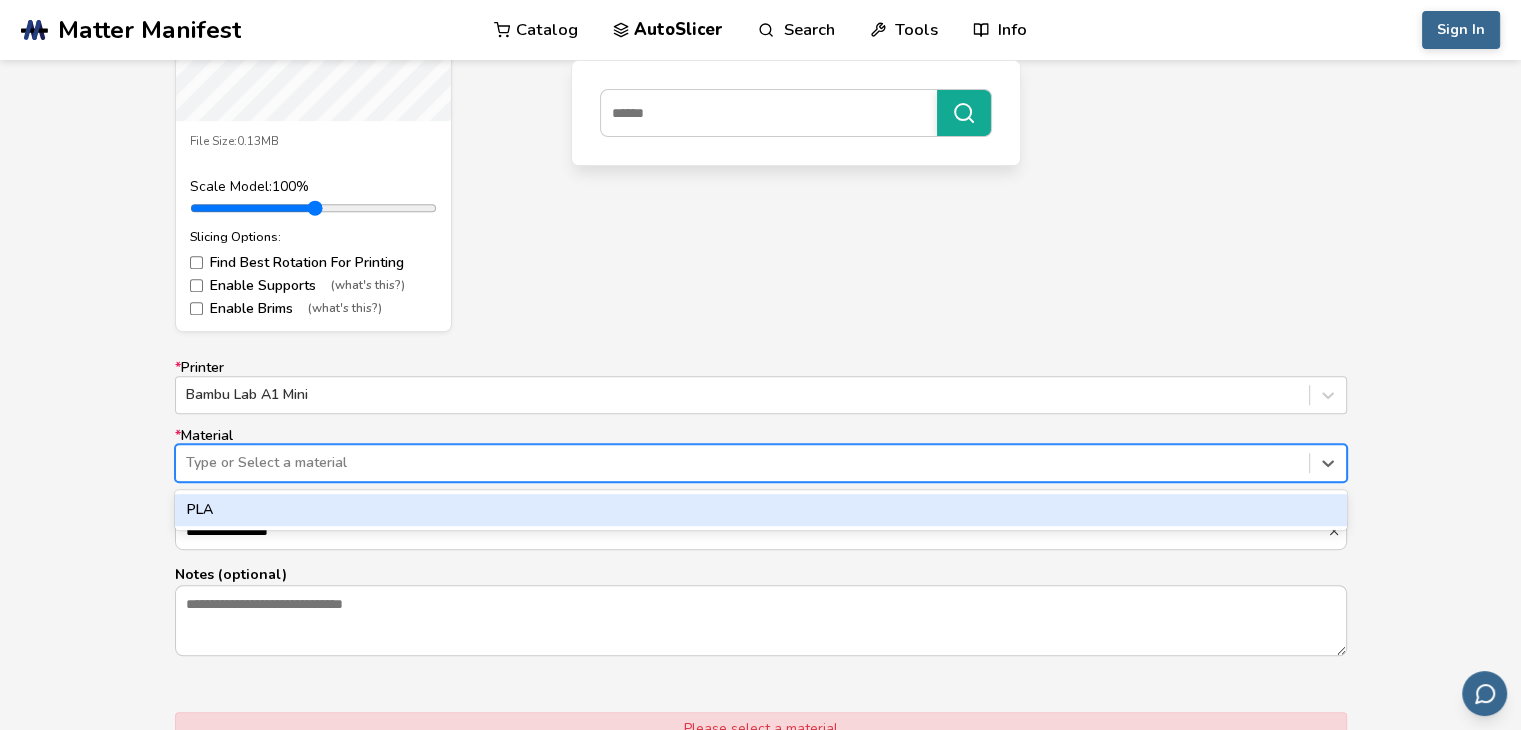 click on "PLA" at bounding box center [761, 510] 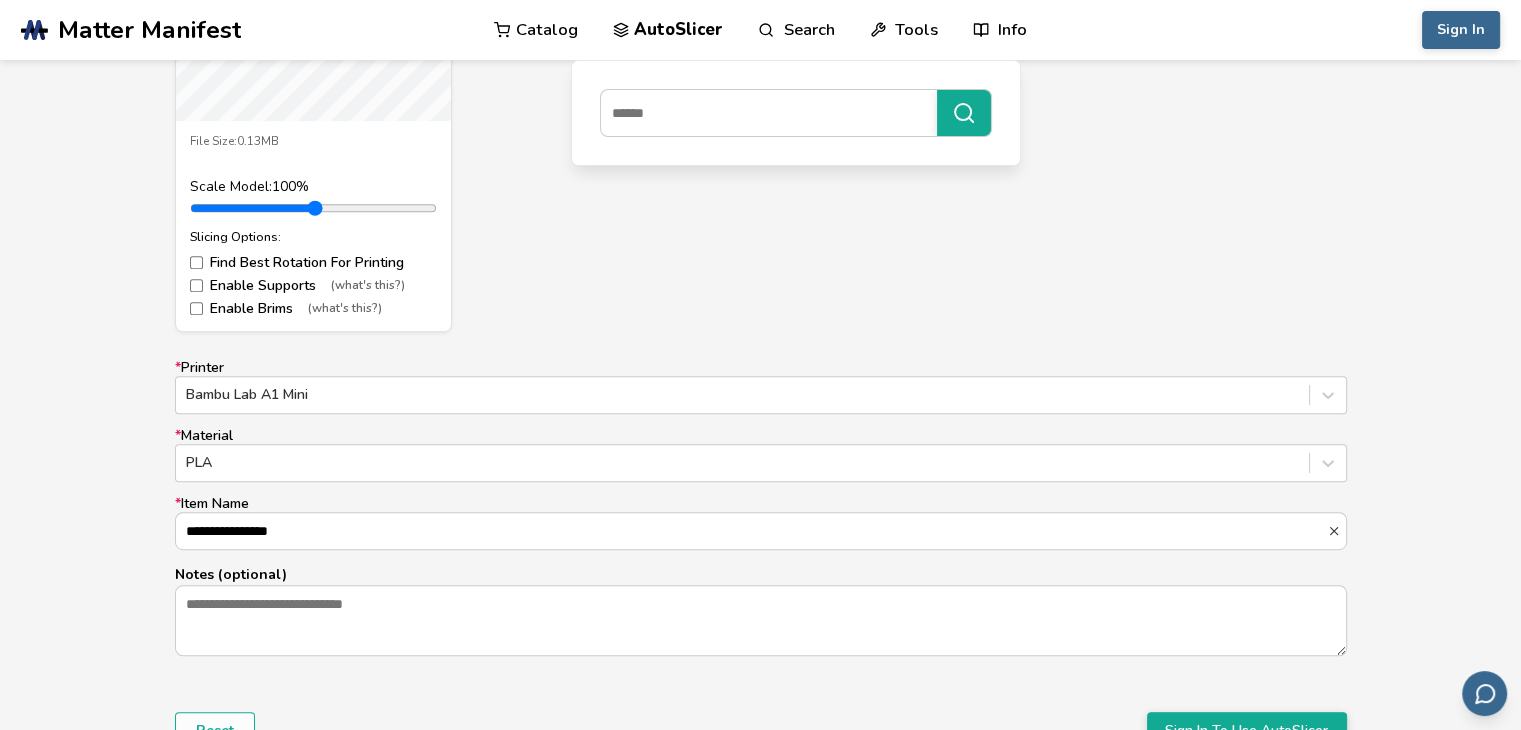 drag, startPoint x: 302, startPoint y: 525, endPoint x: 138, endPoint y: 527, distance: 164.01219 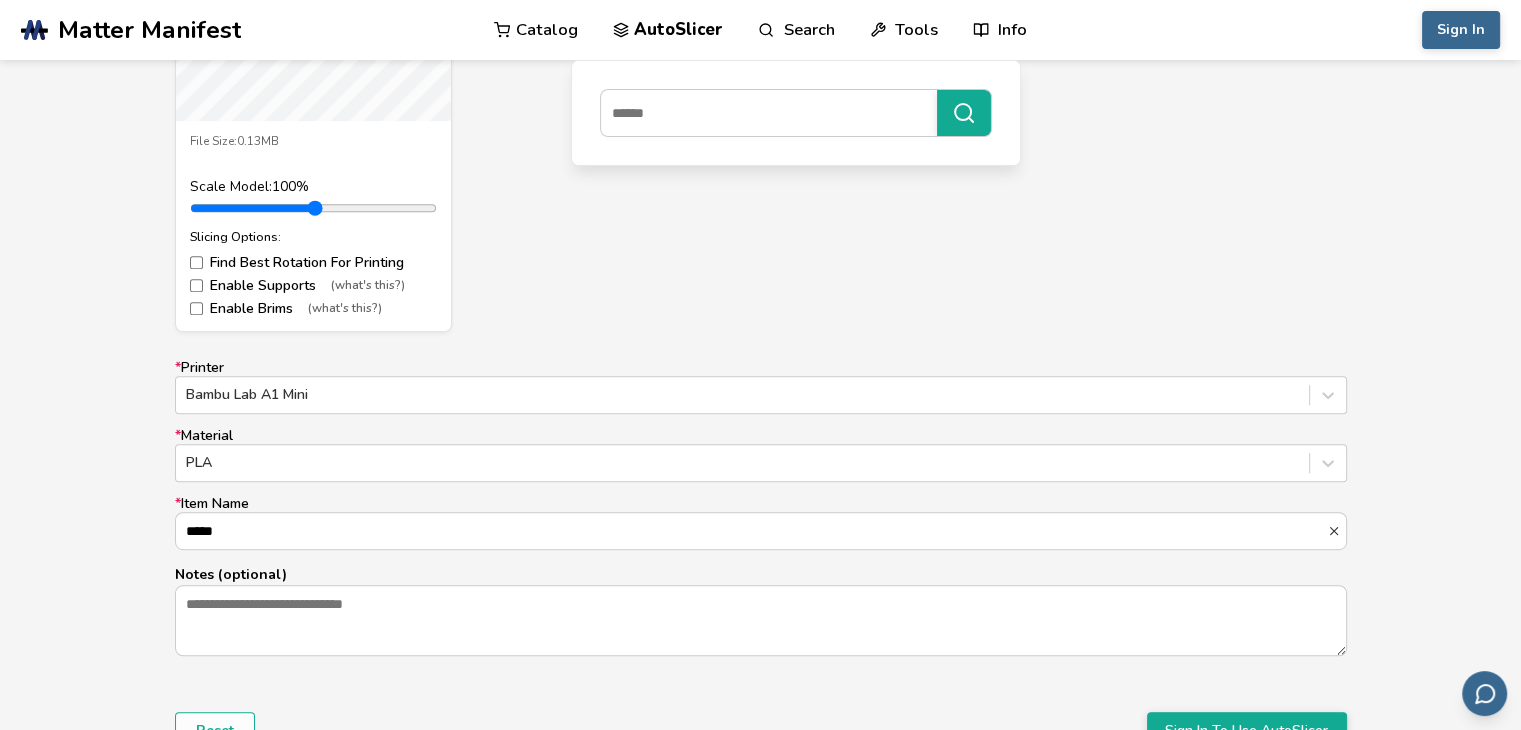 type on "*****" 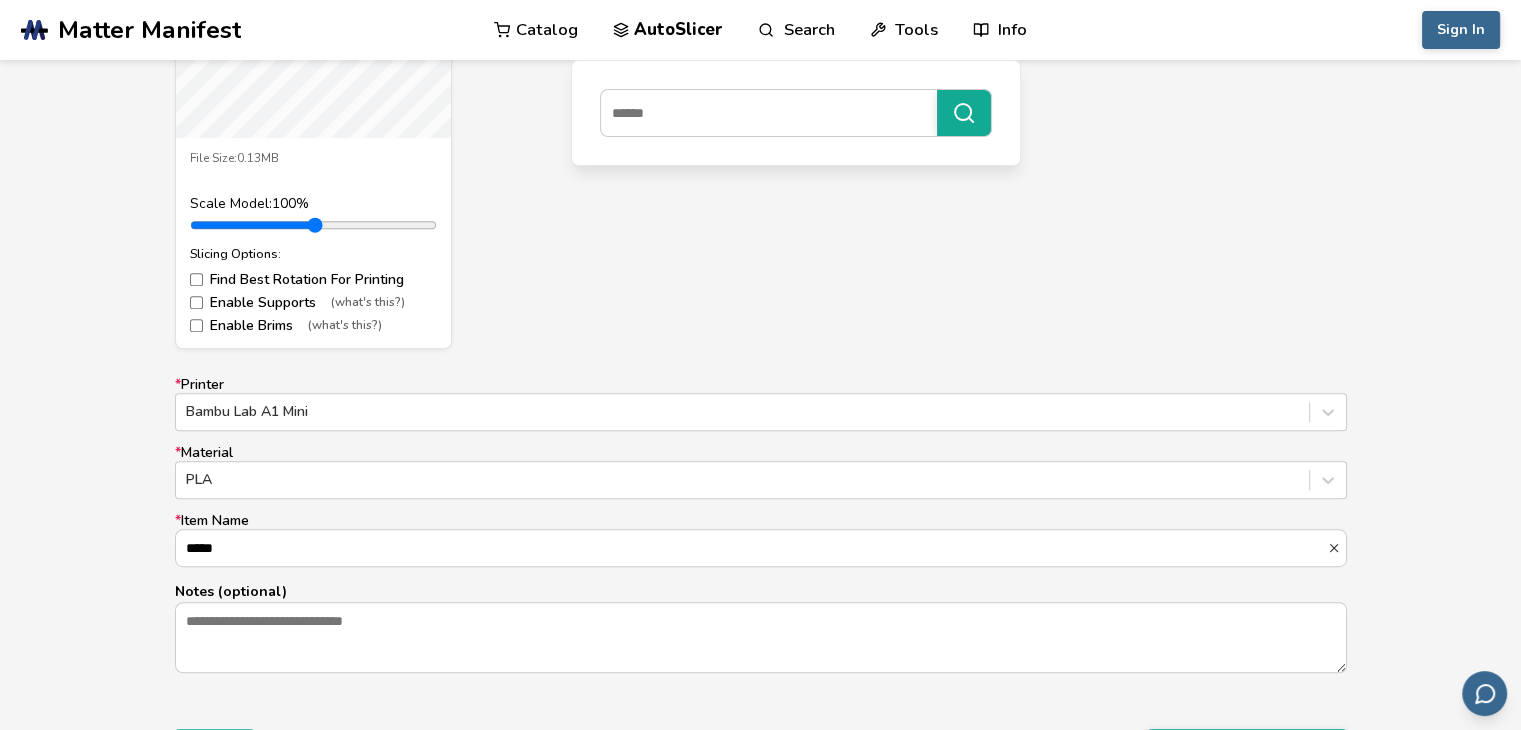 drag, startPoint x: 136, startPoint y: 550, endPoint x: 152, endPoint y: 489, distance: 63.06346 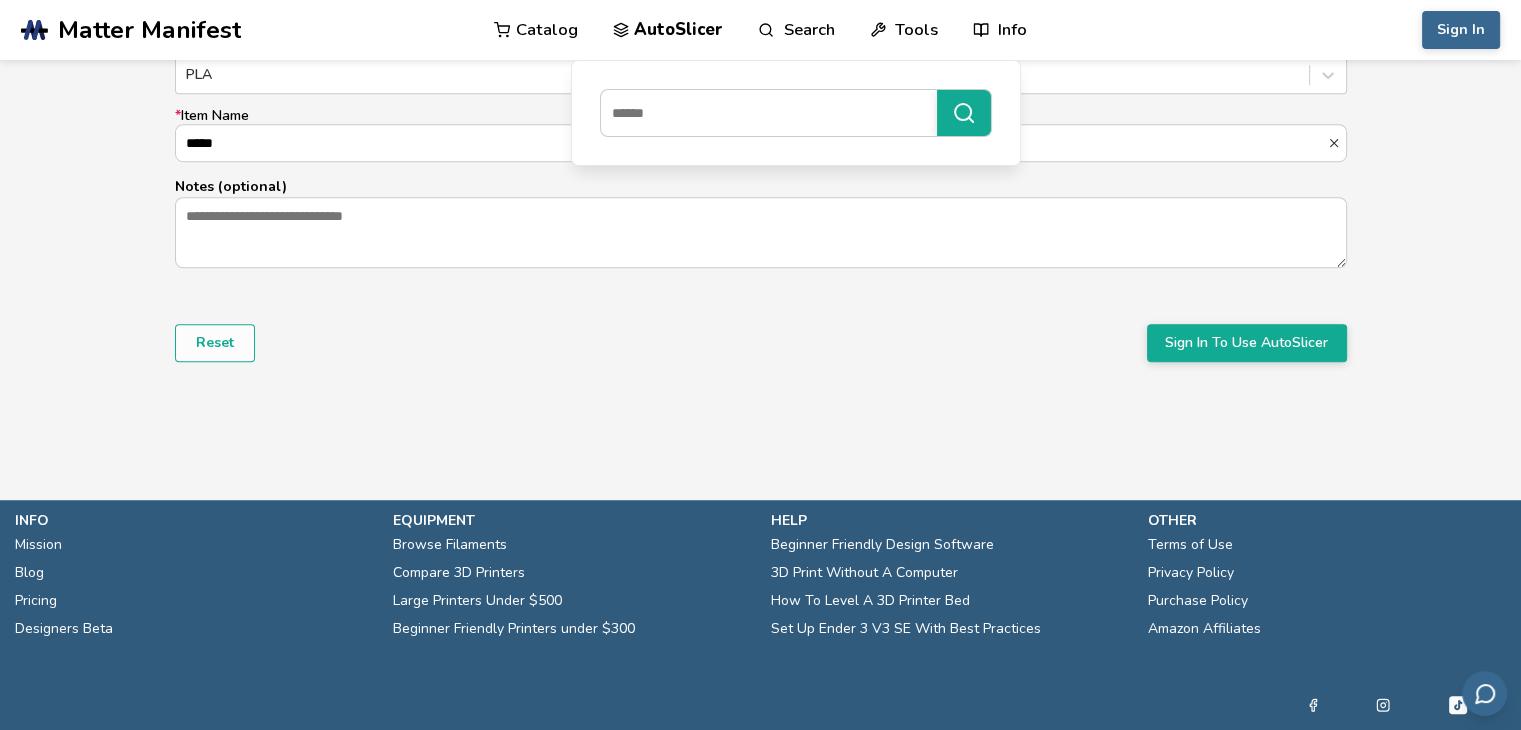 scroll, scrollTop: 1345, scrollLeft: 0, axis: vertical 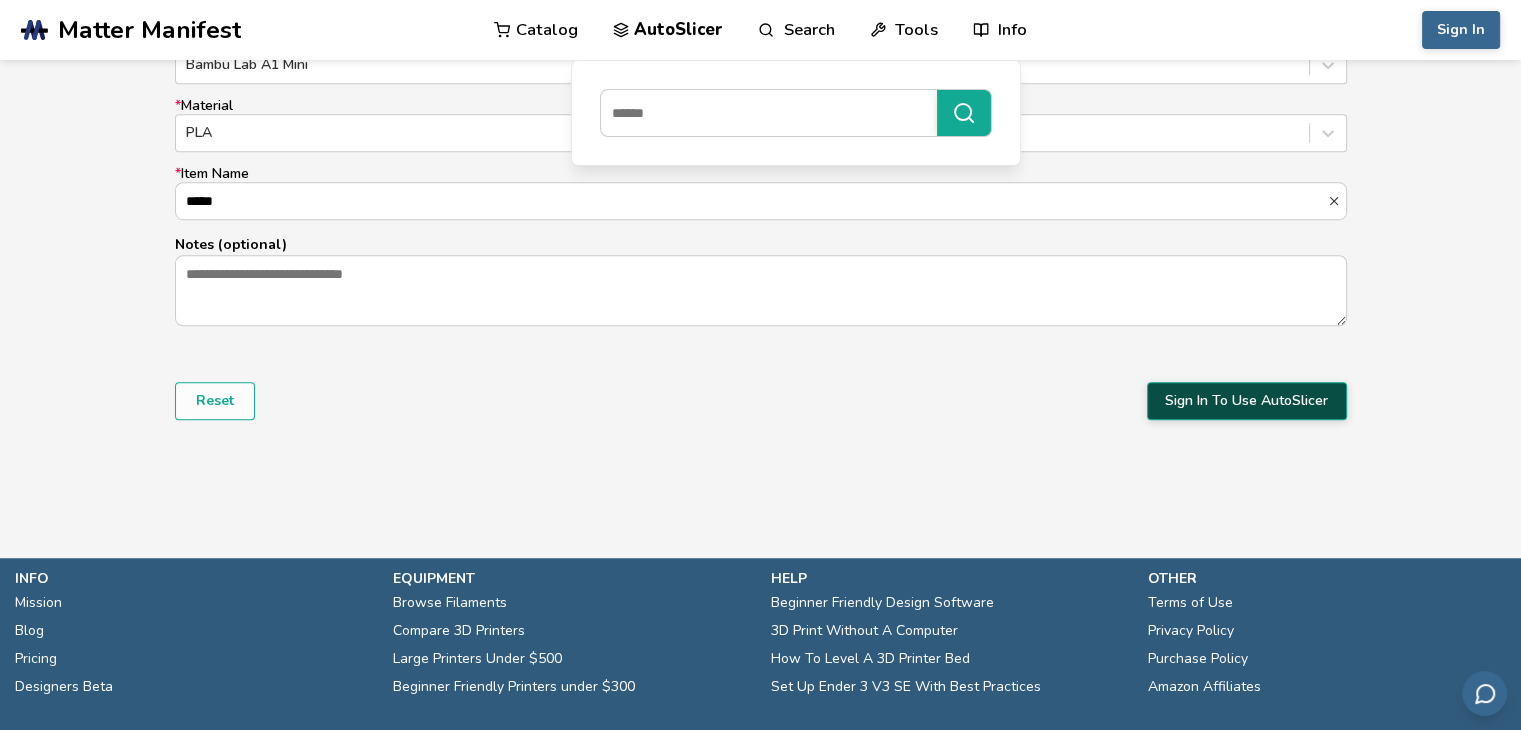 click on "Sign In To Use AutoSlicer" at bounding box center (1247, 401) 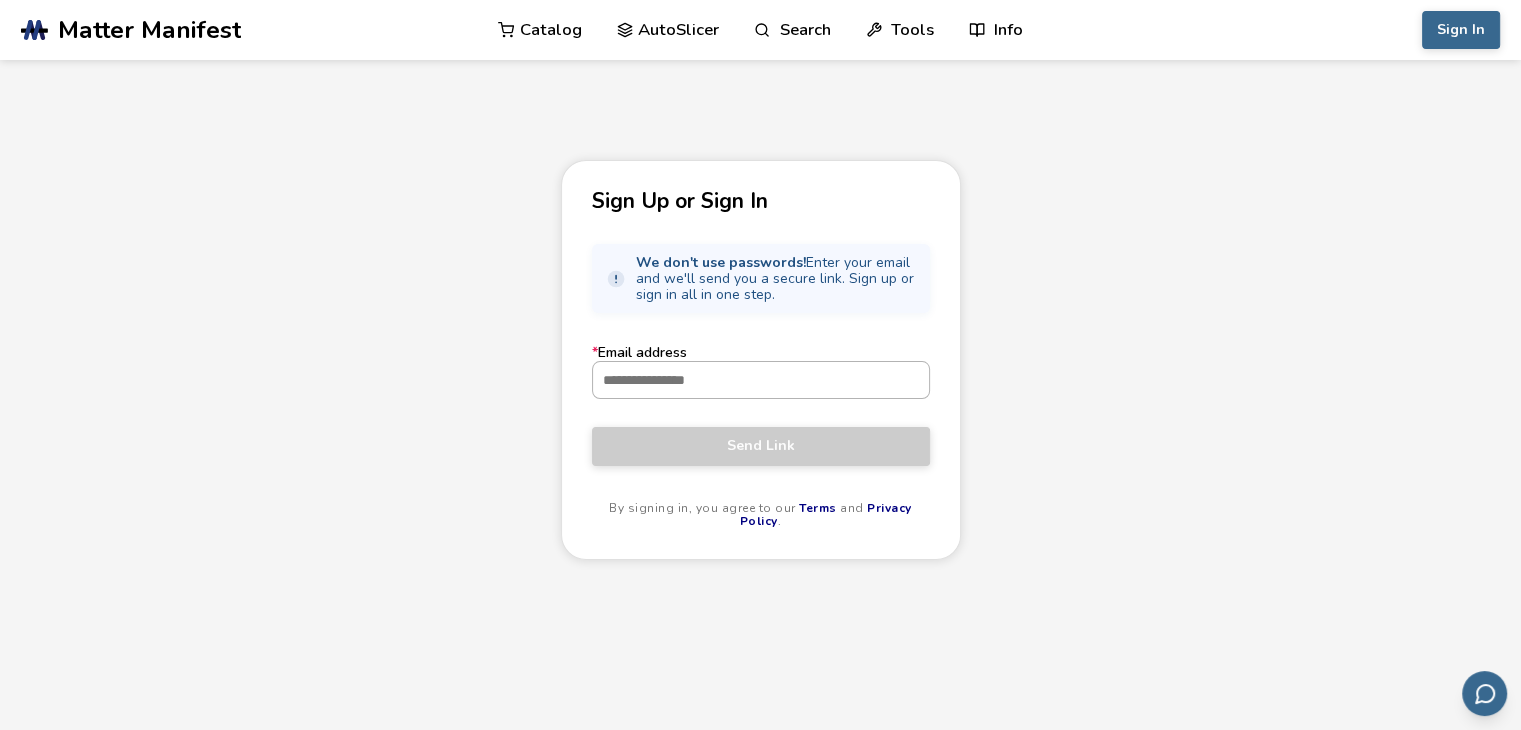 click on "* Email address" at bounding box center (761, 380) 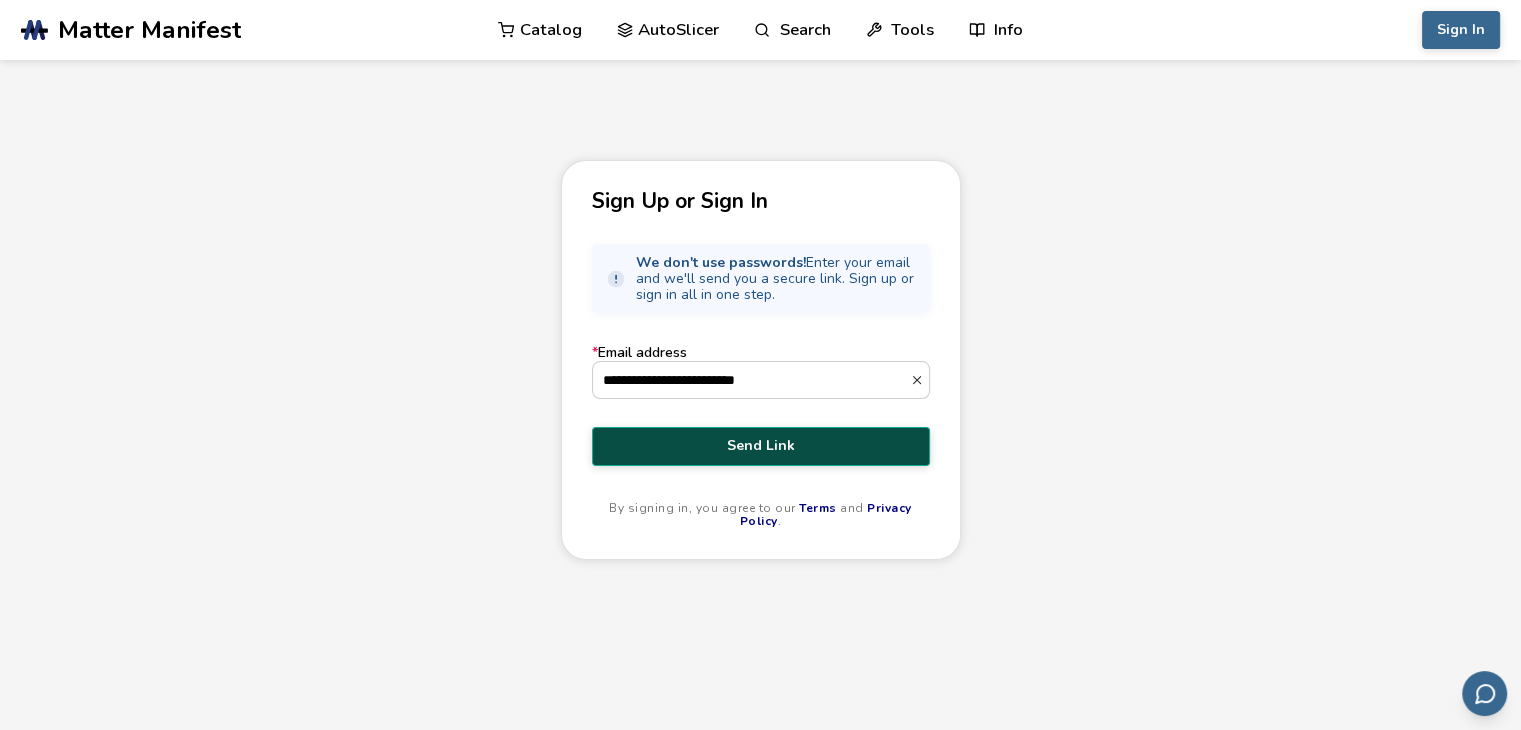 click on "Send Link" at bounding box center [761, 446] 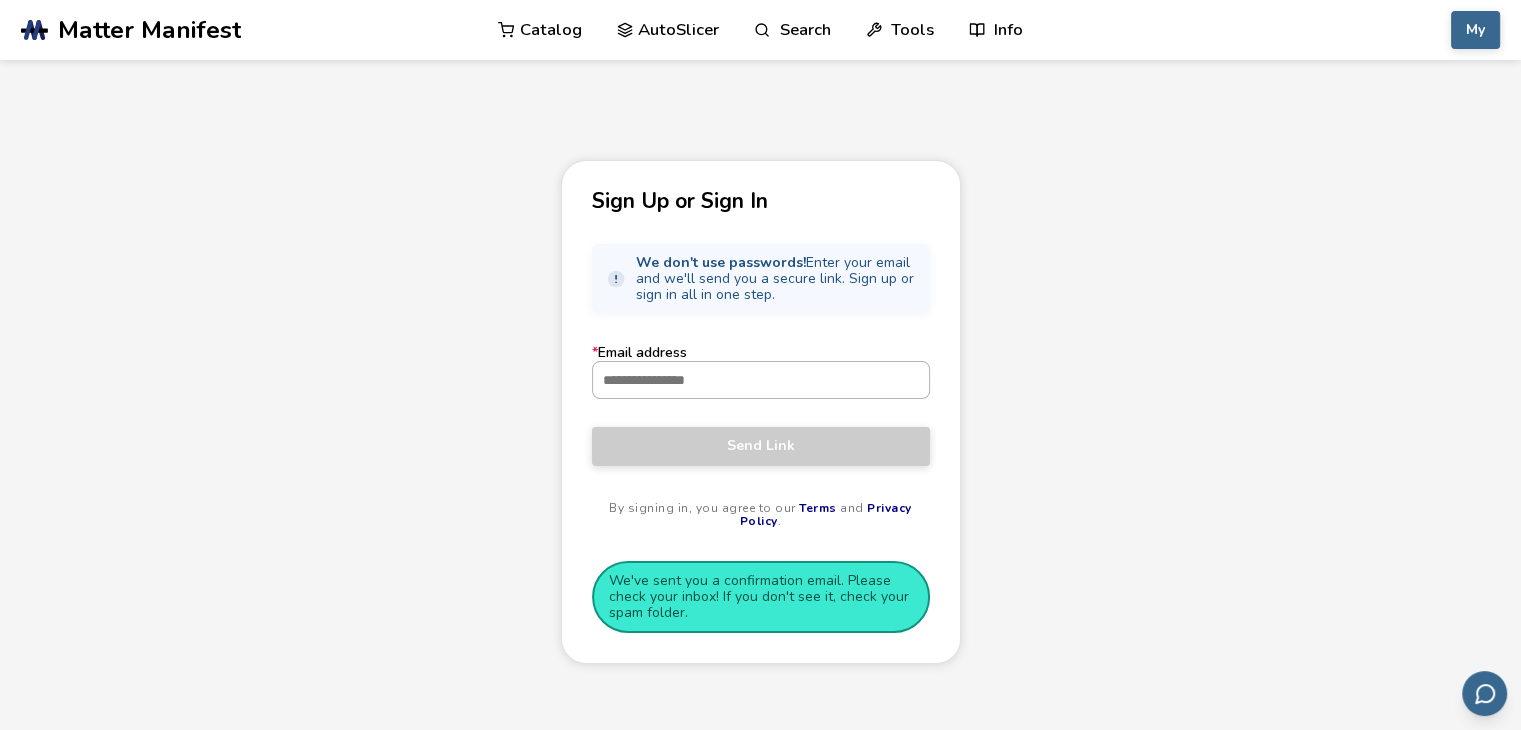 click on "* Email address" at bounding box center (761, 380) 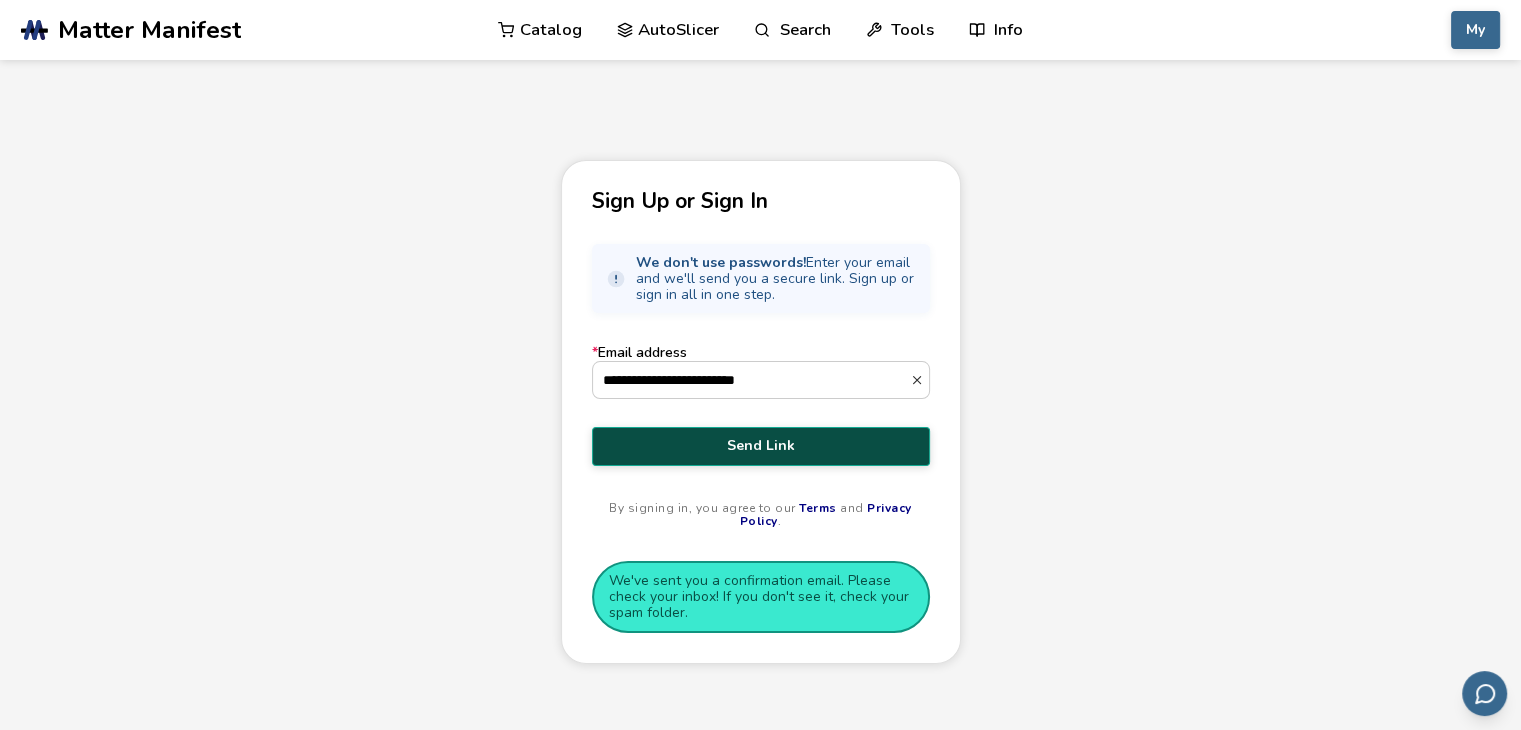 click on "Send Link" at bounding box center [761, 446] 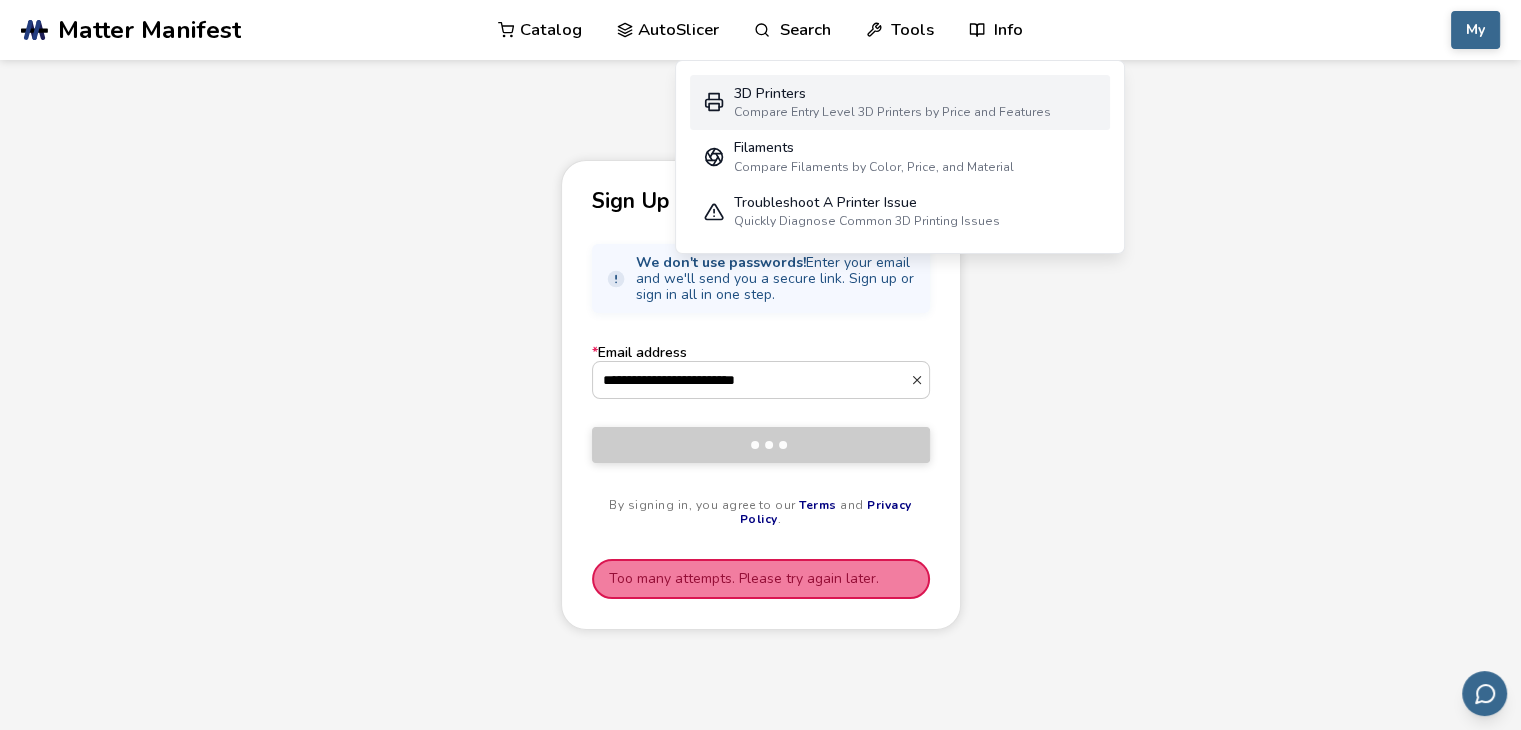 click on "3D Printers" at bounding box center (892, 94) 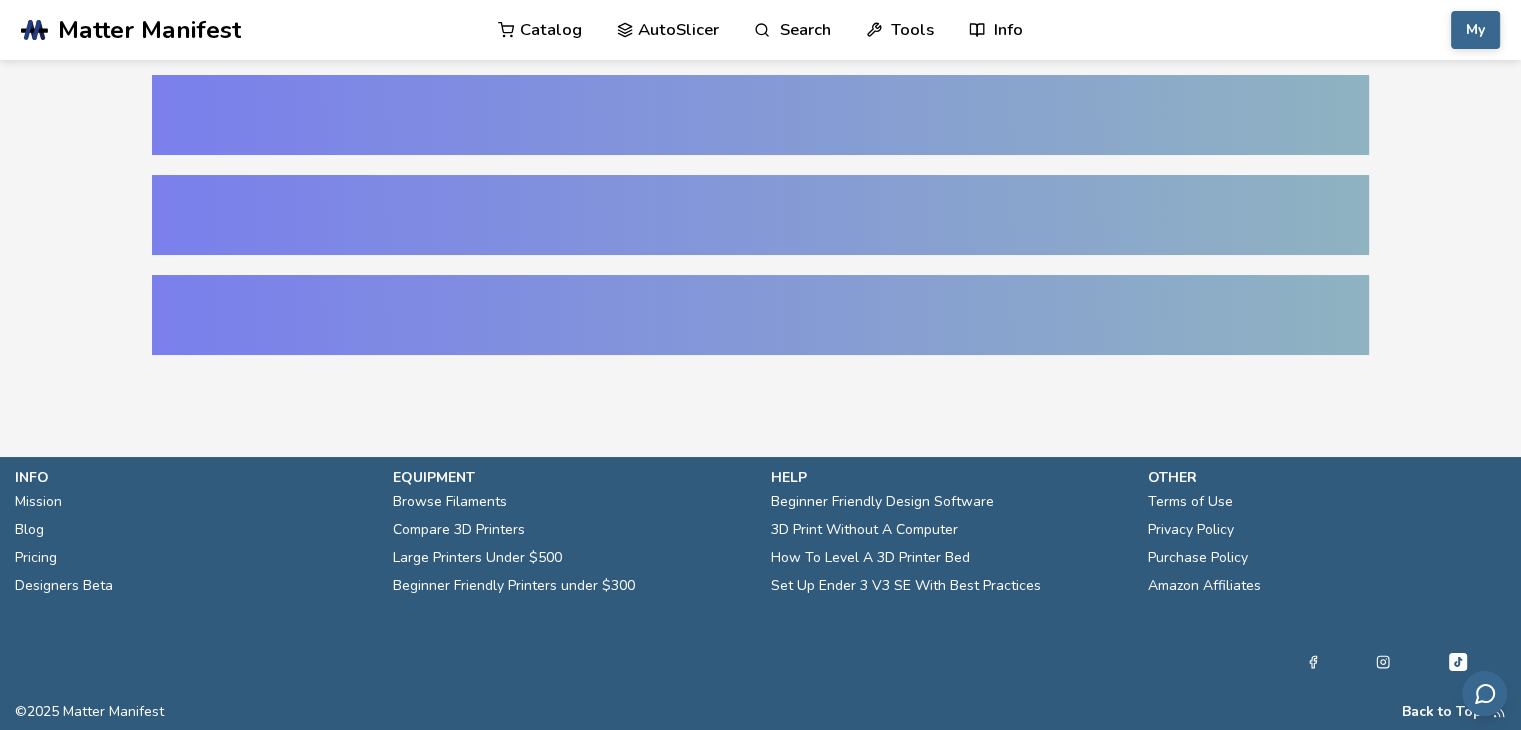 select on "**********" 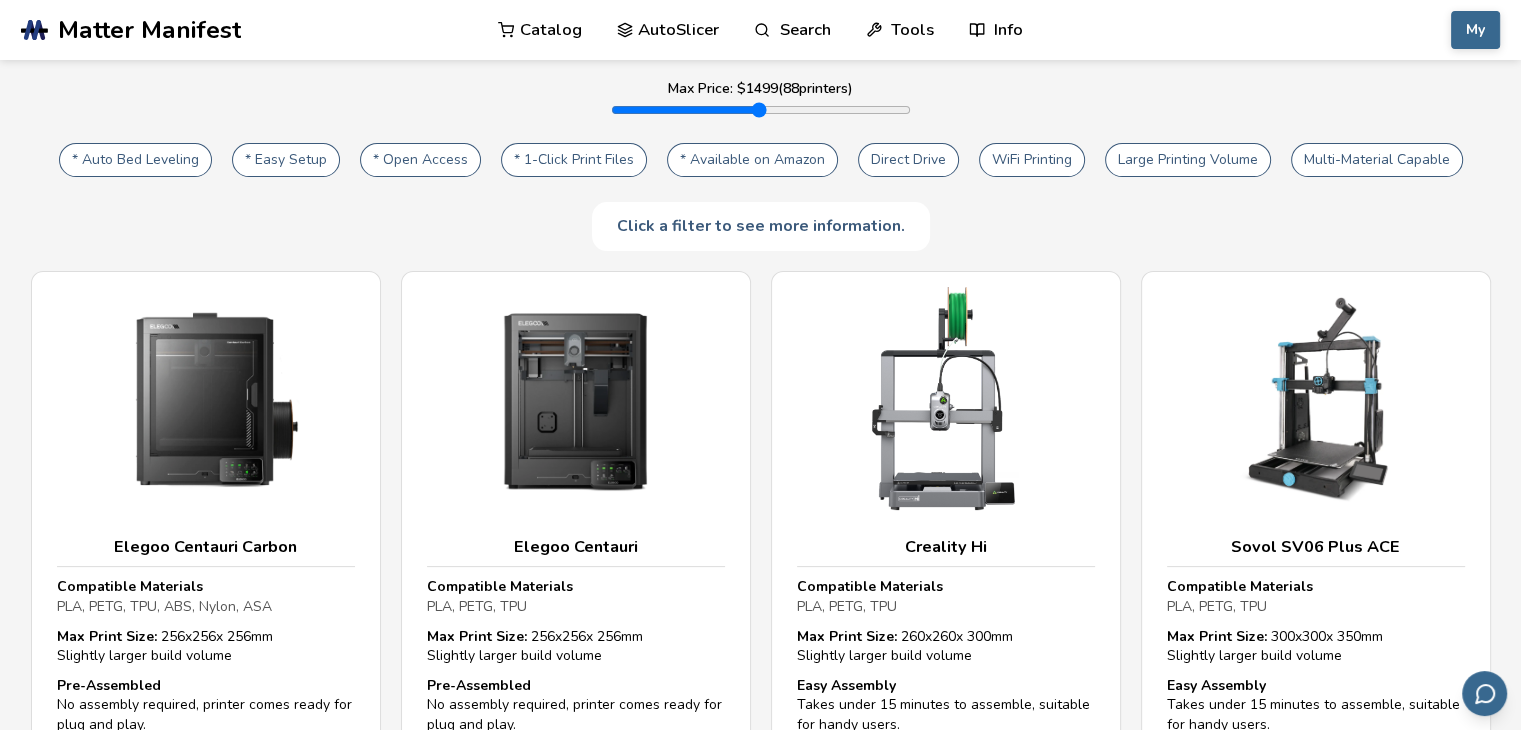 scroll, scrollTop: 400, scrollLeft: 0, axis: vertical 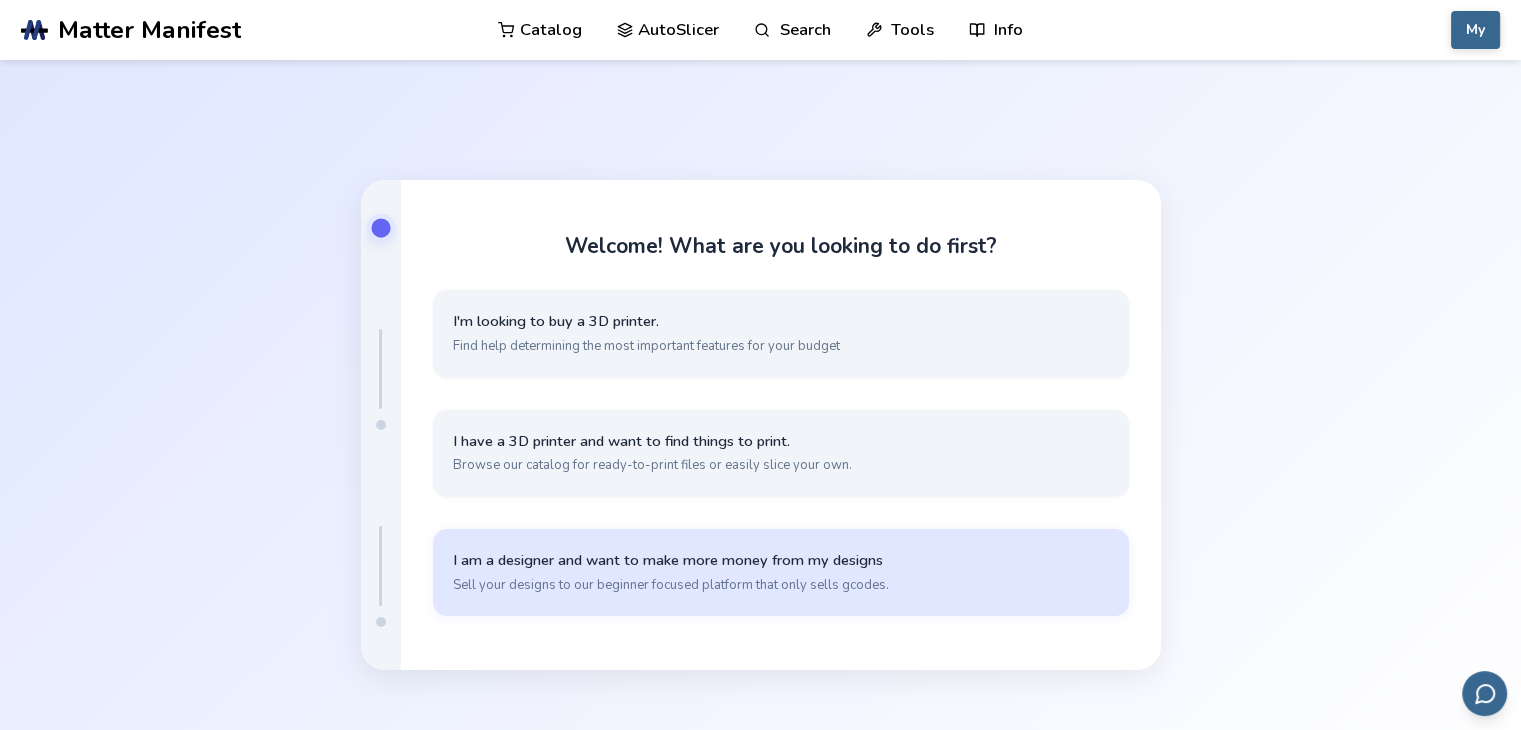 click on "Sell your designs to our beginner focused platform that only sells gcodes." at bounding box center (781, 585) 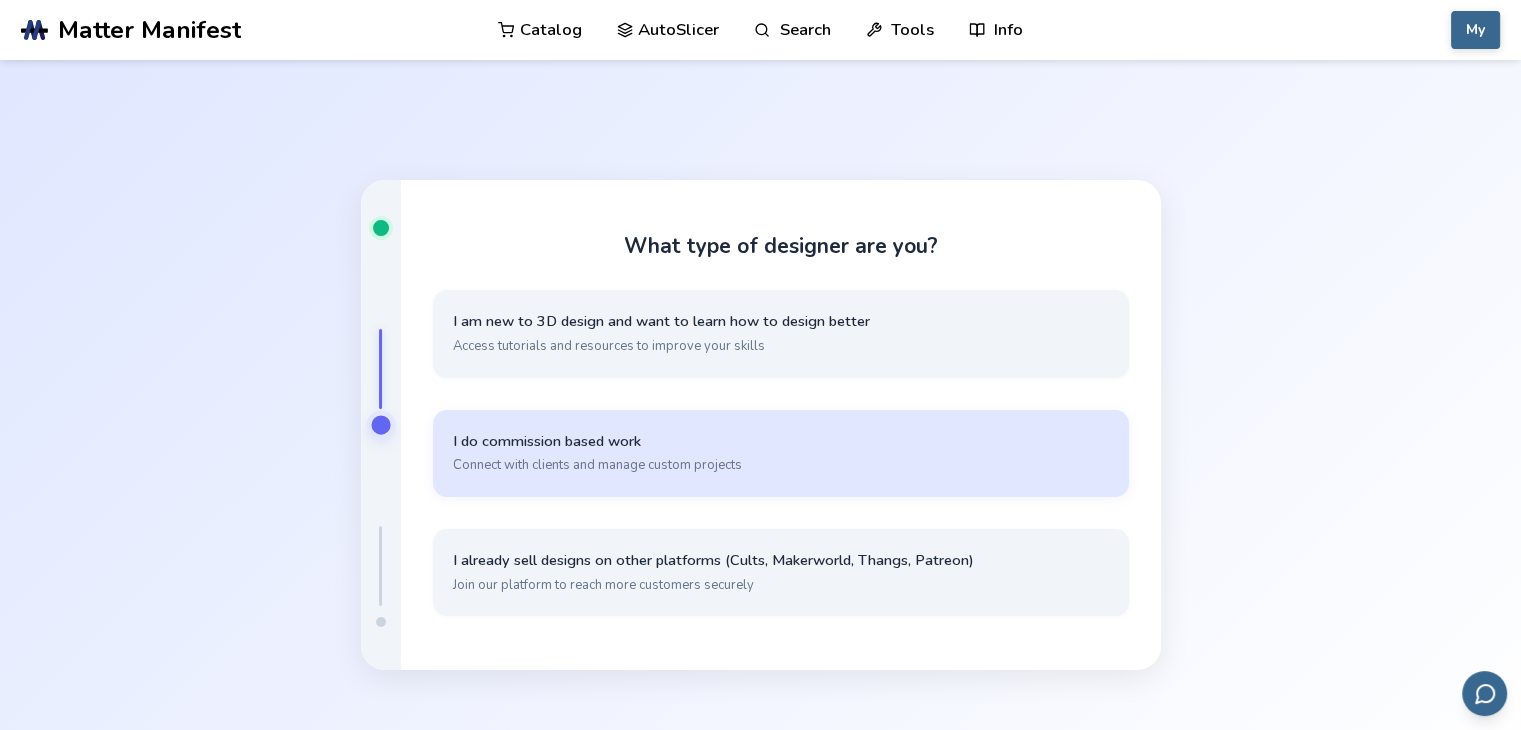 click on "I do commission based work" at bounding box center (781, 441) 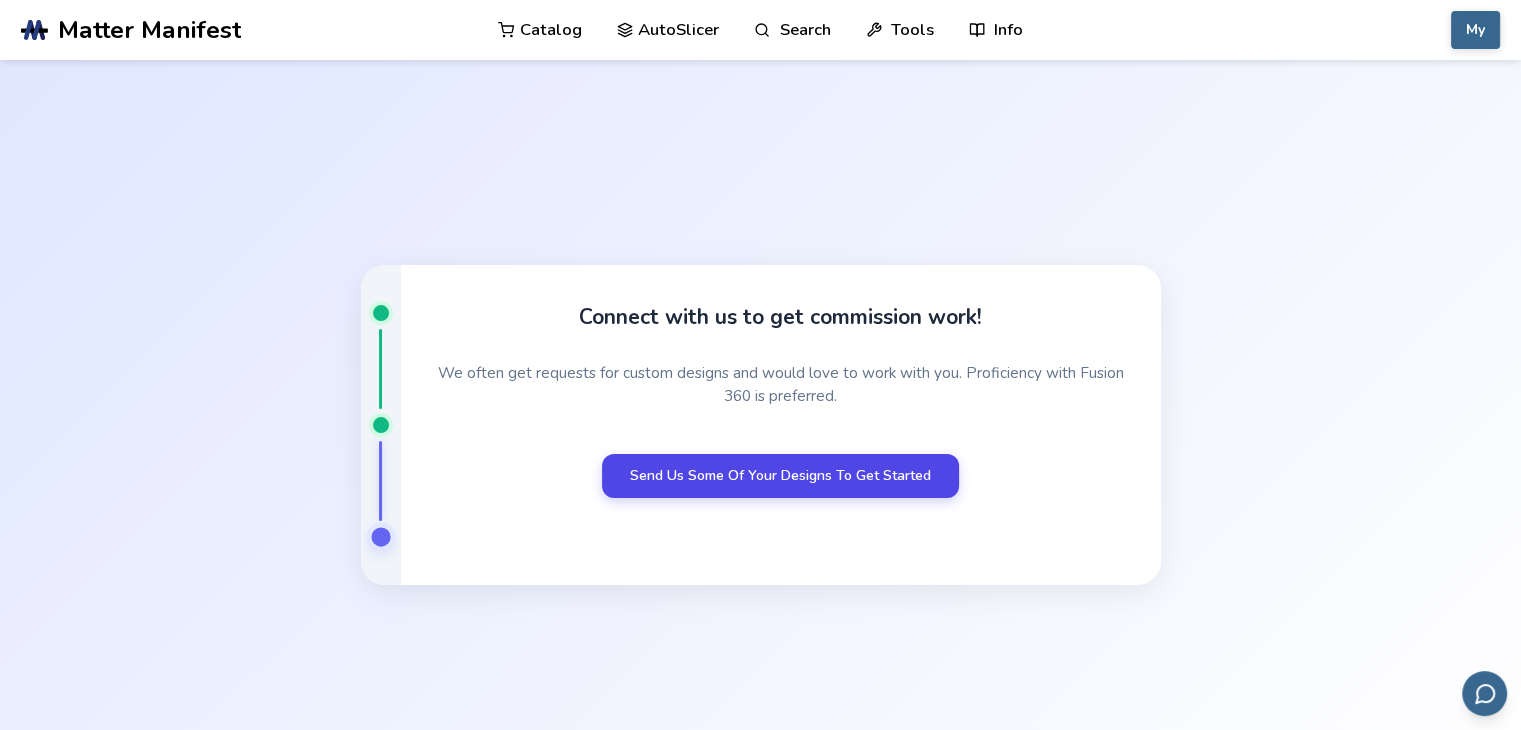 click on "Send Us Some Of Your Designs To Get Started" at bounding box center (780, 476) 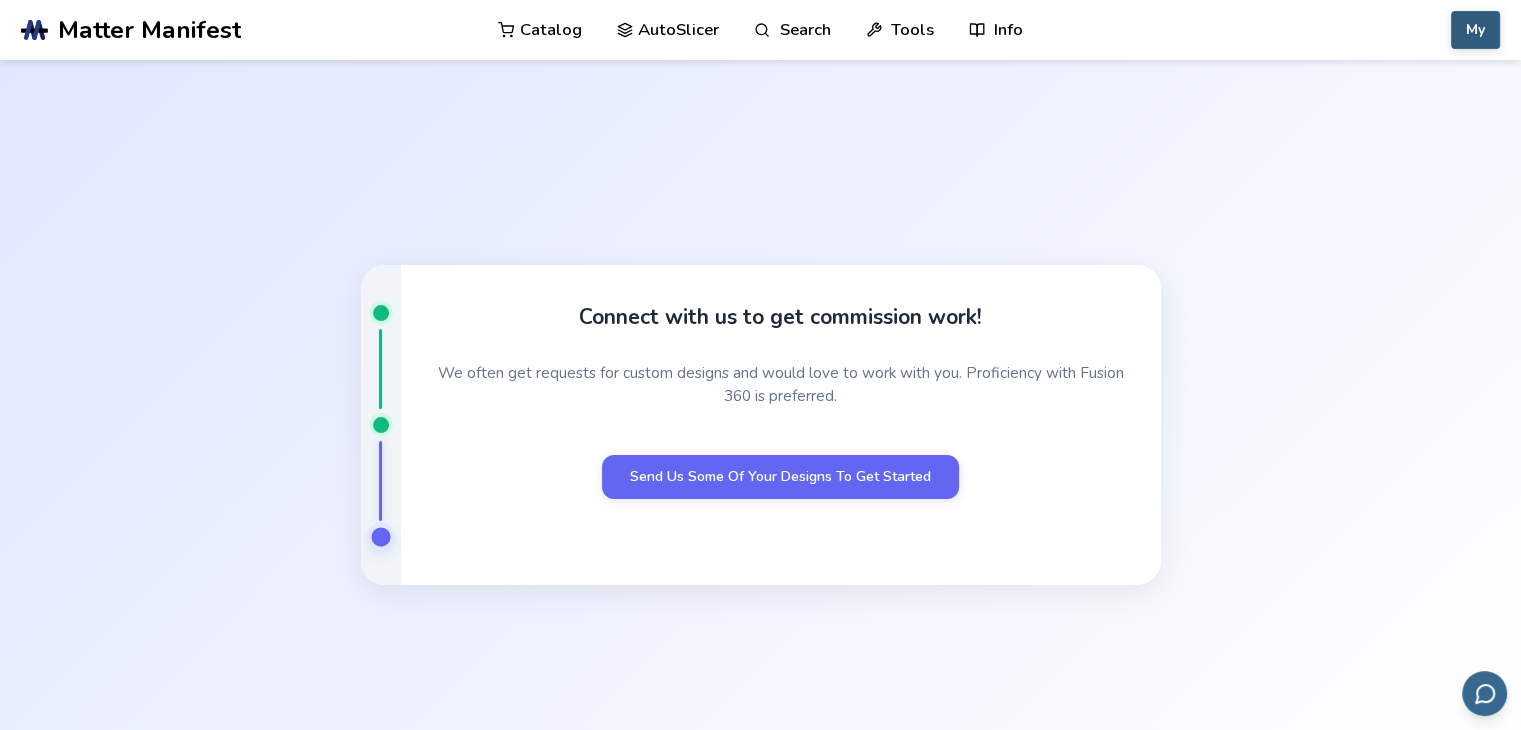 click on "My" at bounding box center [1475, 30] 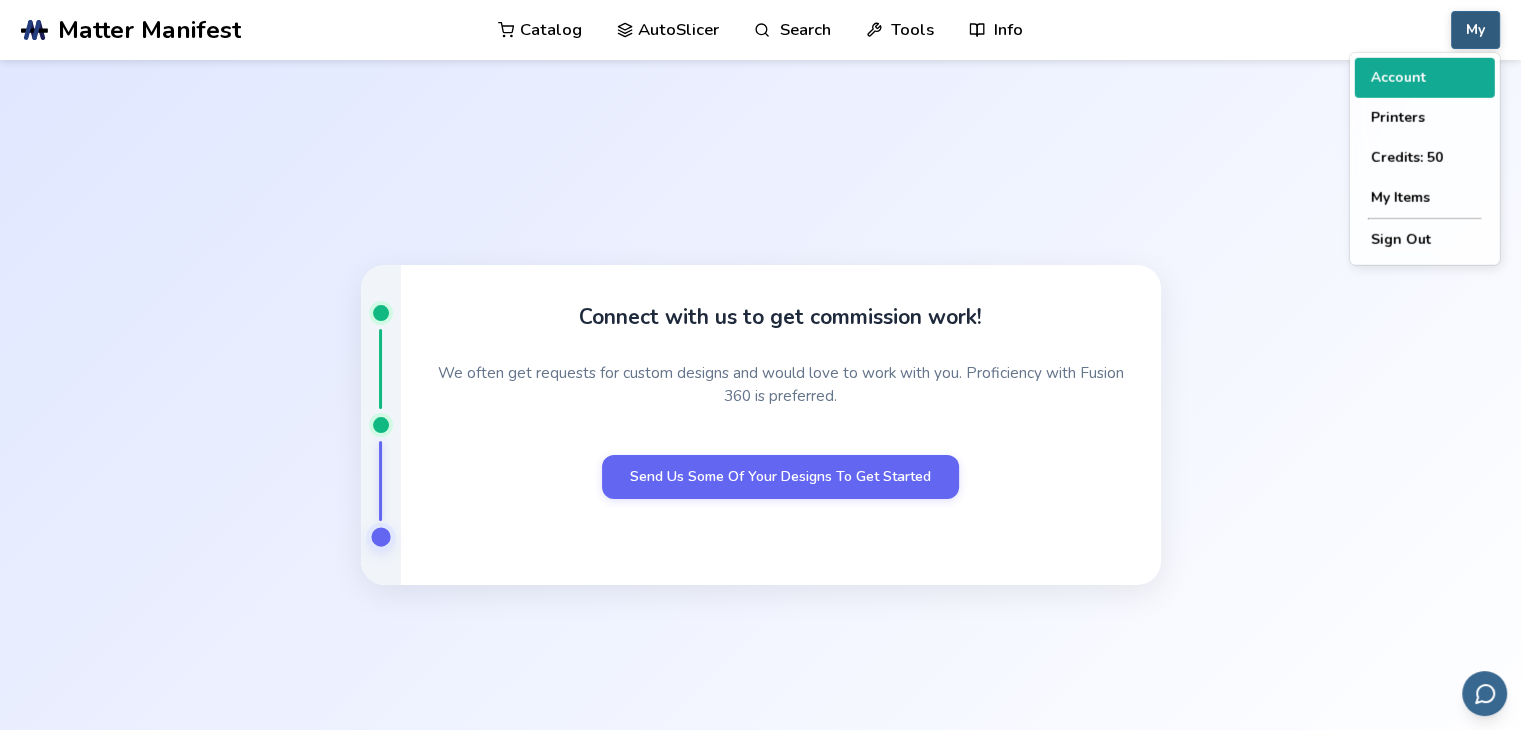 click on "Account" at bounding box center (1425, 78) 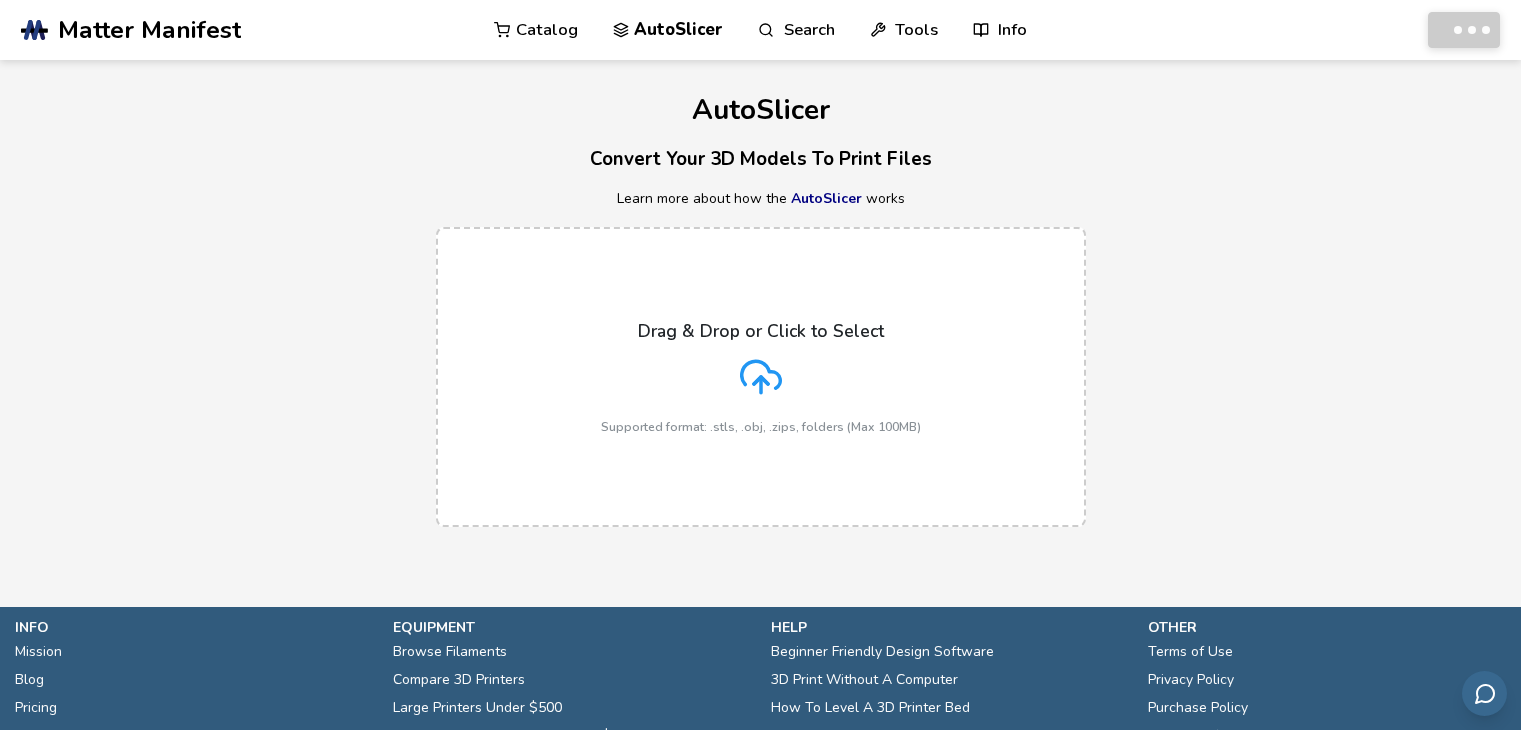 scroll, scrollTop: 0, scrollLeft: 0, axis: both 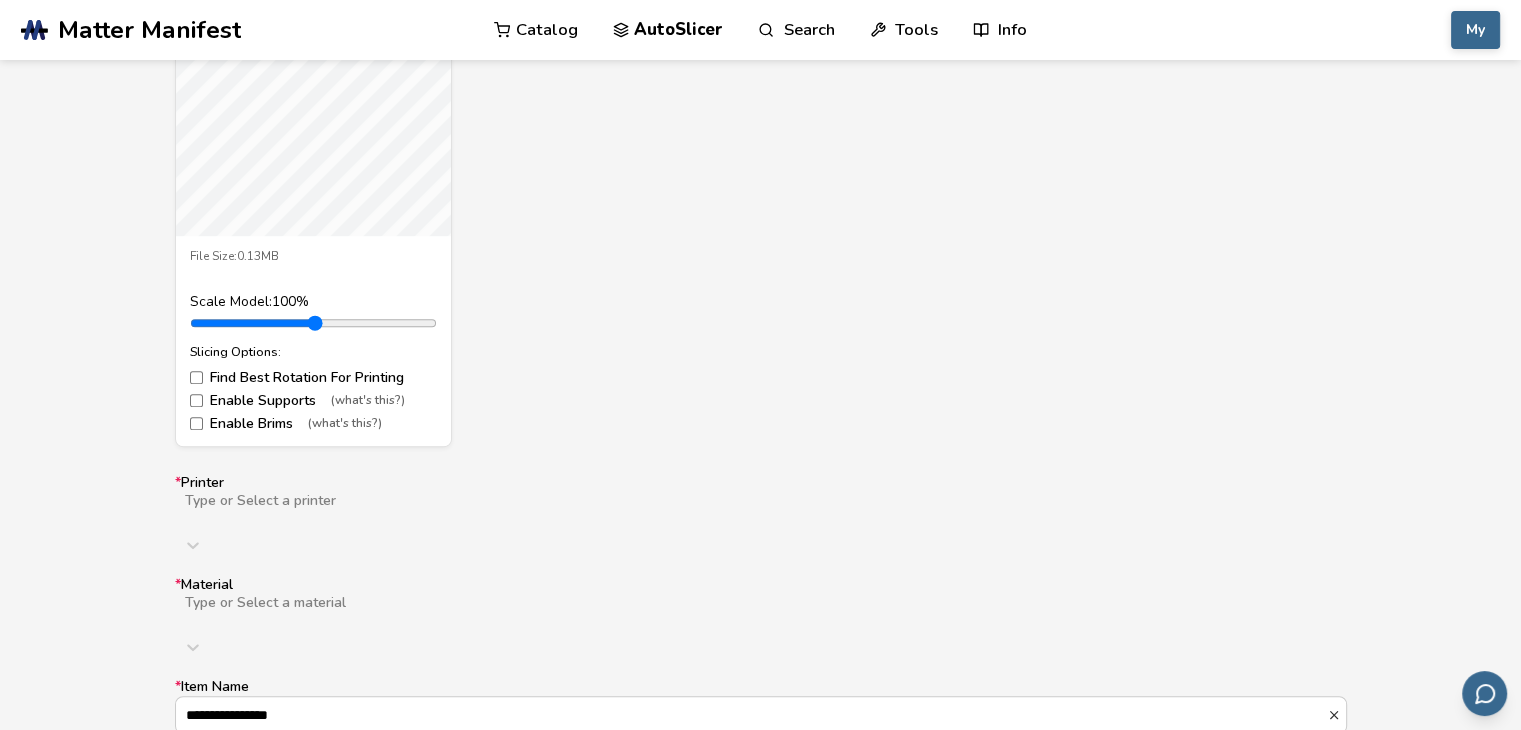 click on "File Size:  0.13MB Scale Model:  100 % Slicing Options: Find Best Rotation For Printing Enable Supports (what's this?) Enable Brims (what's this?)" at bounding box center (313, 341) 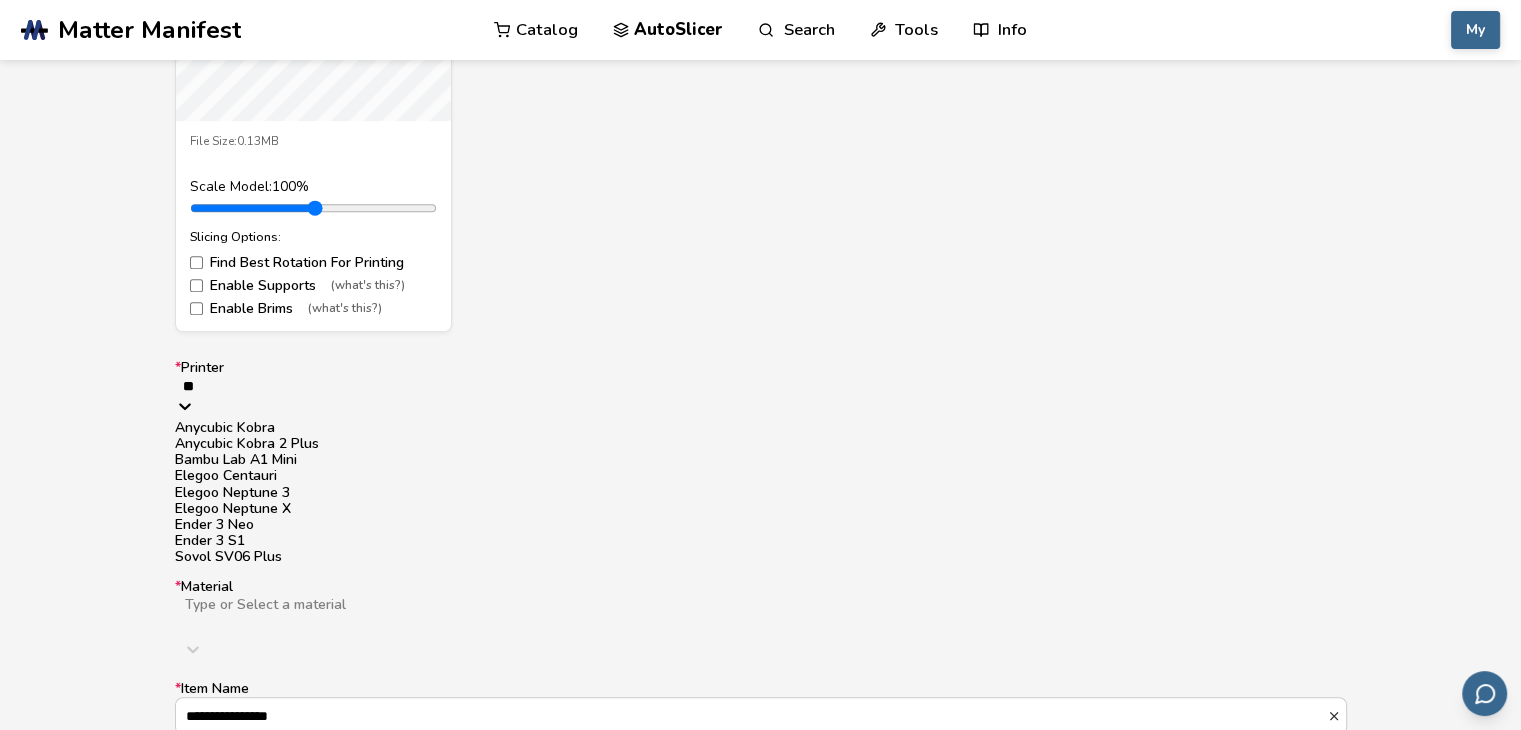 type on "***" 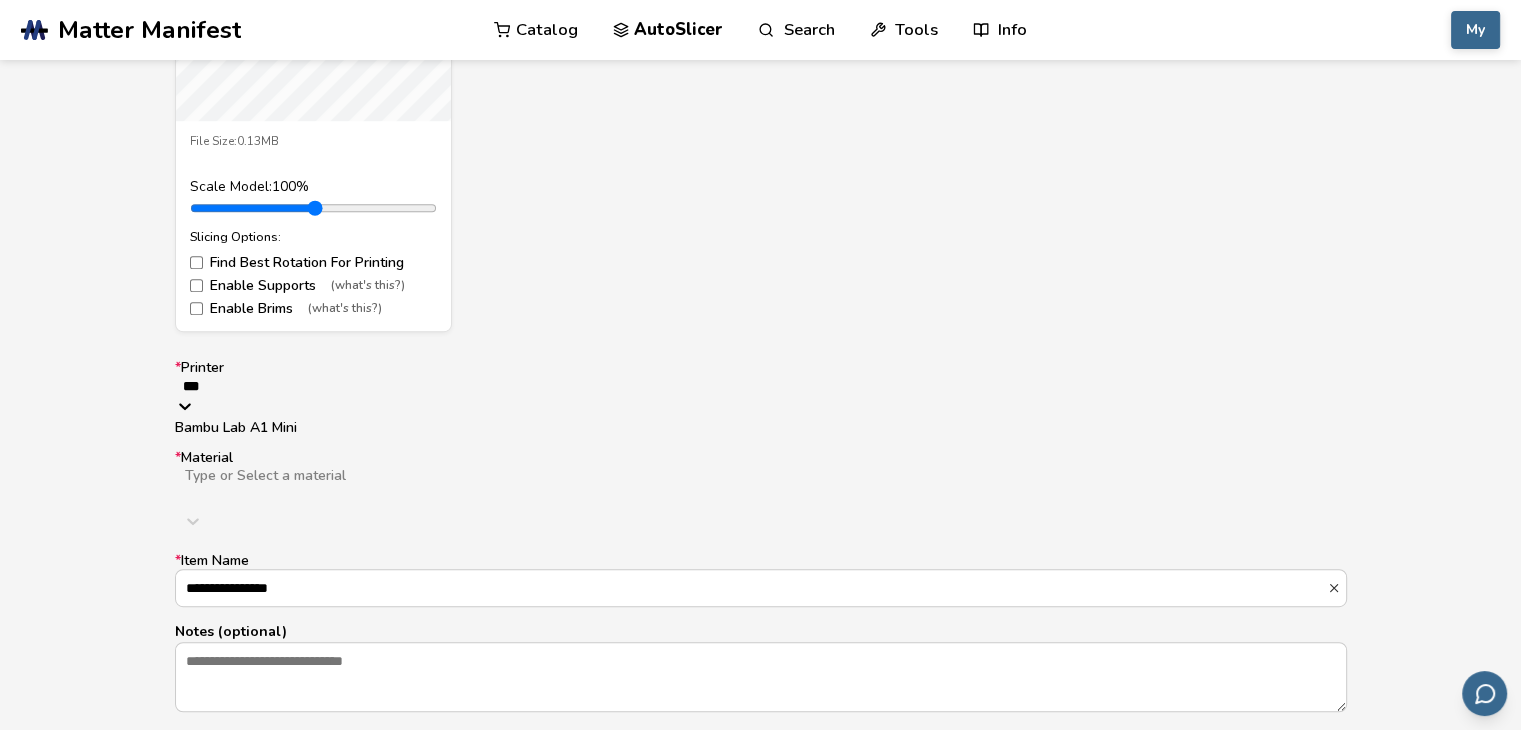 click on "Bambu Lab A1 Mini" at bounding box center (761, 428) 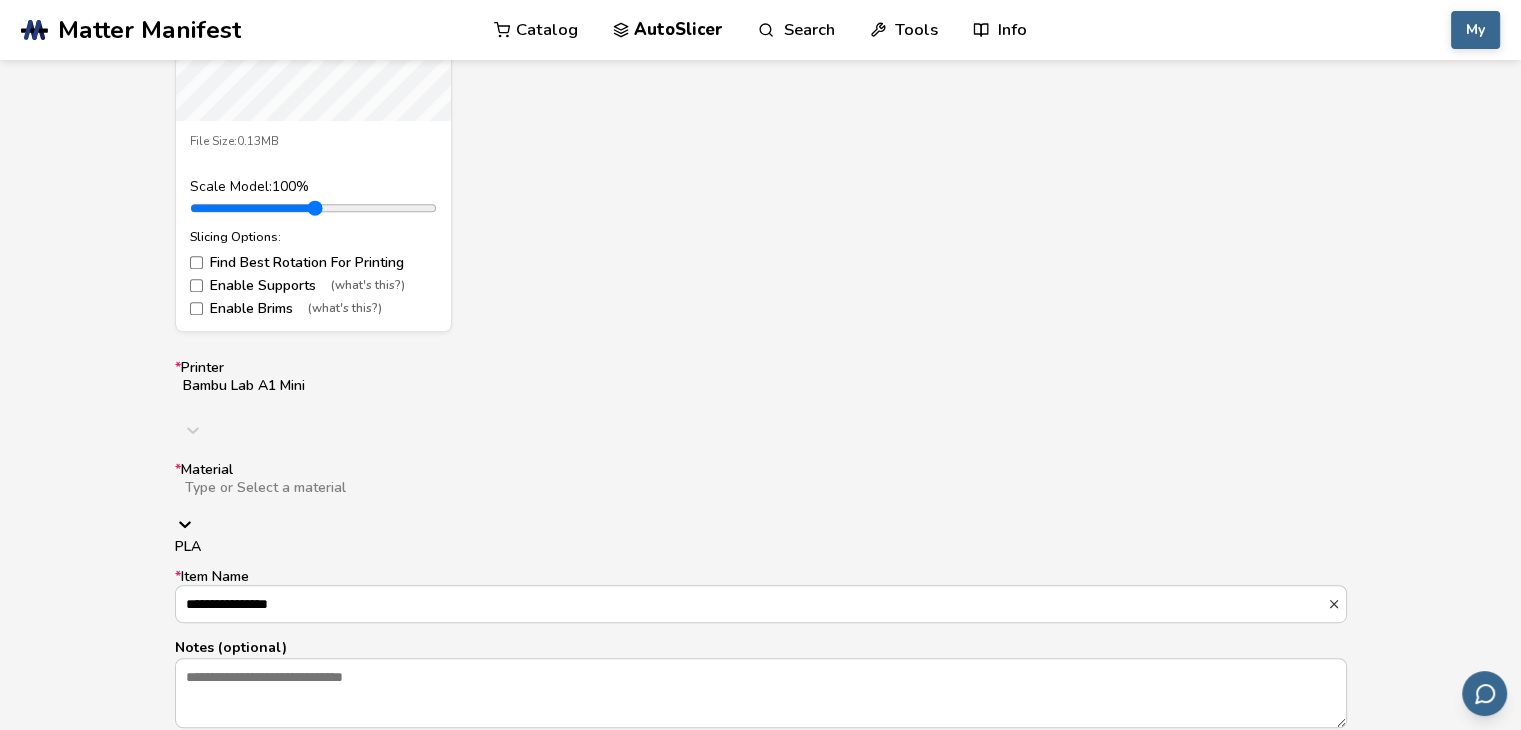 click at bounding box center [500, 504] 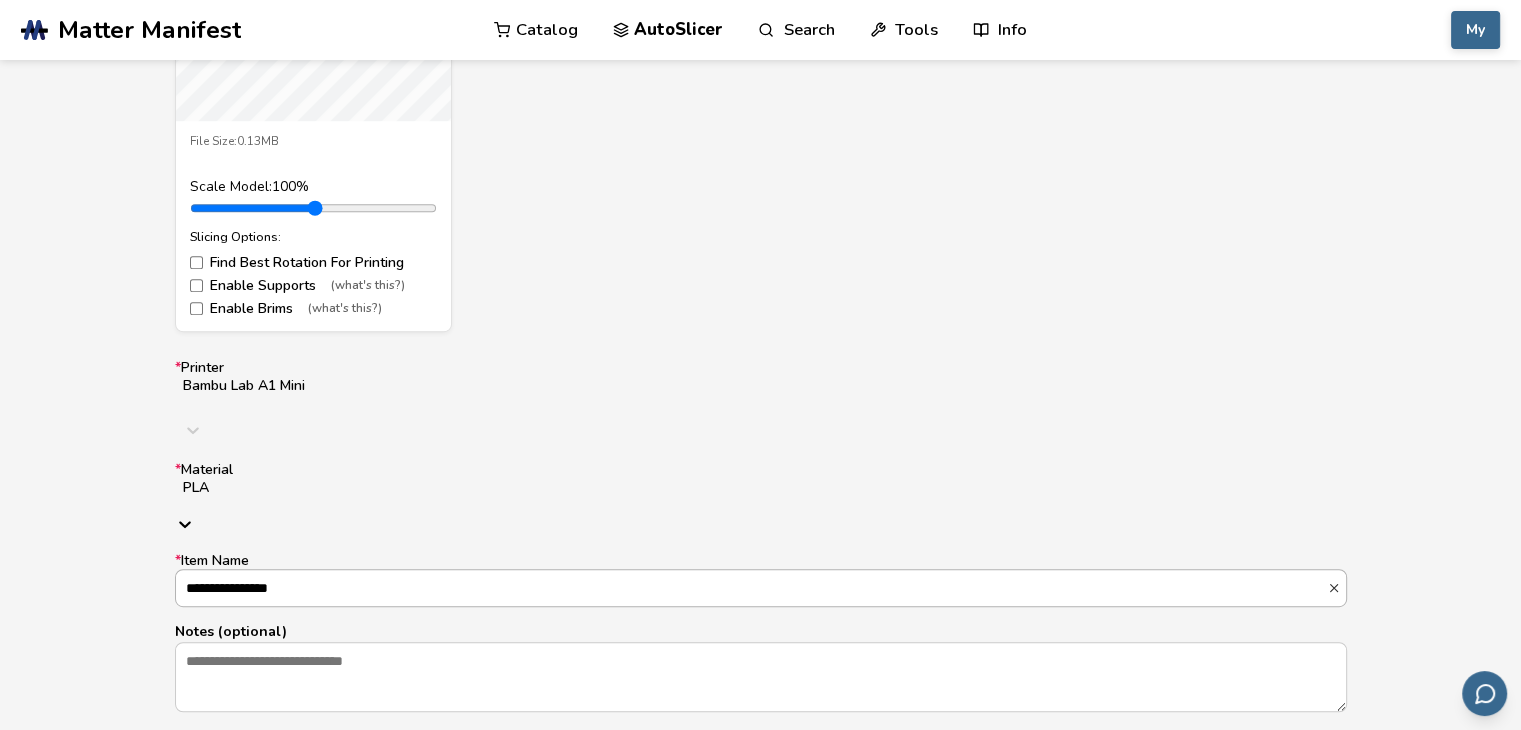 scroll, scrollTop: 1, scrollLeft: 0, axis: vertical 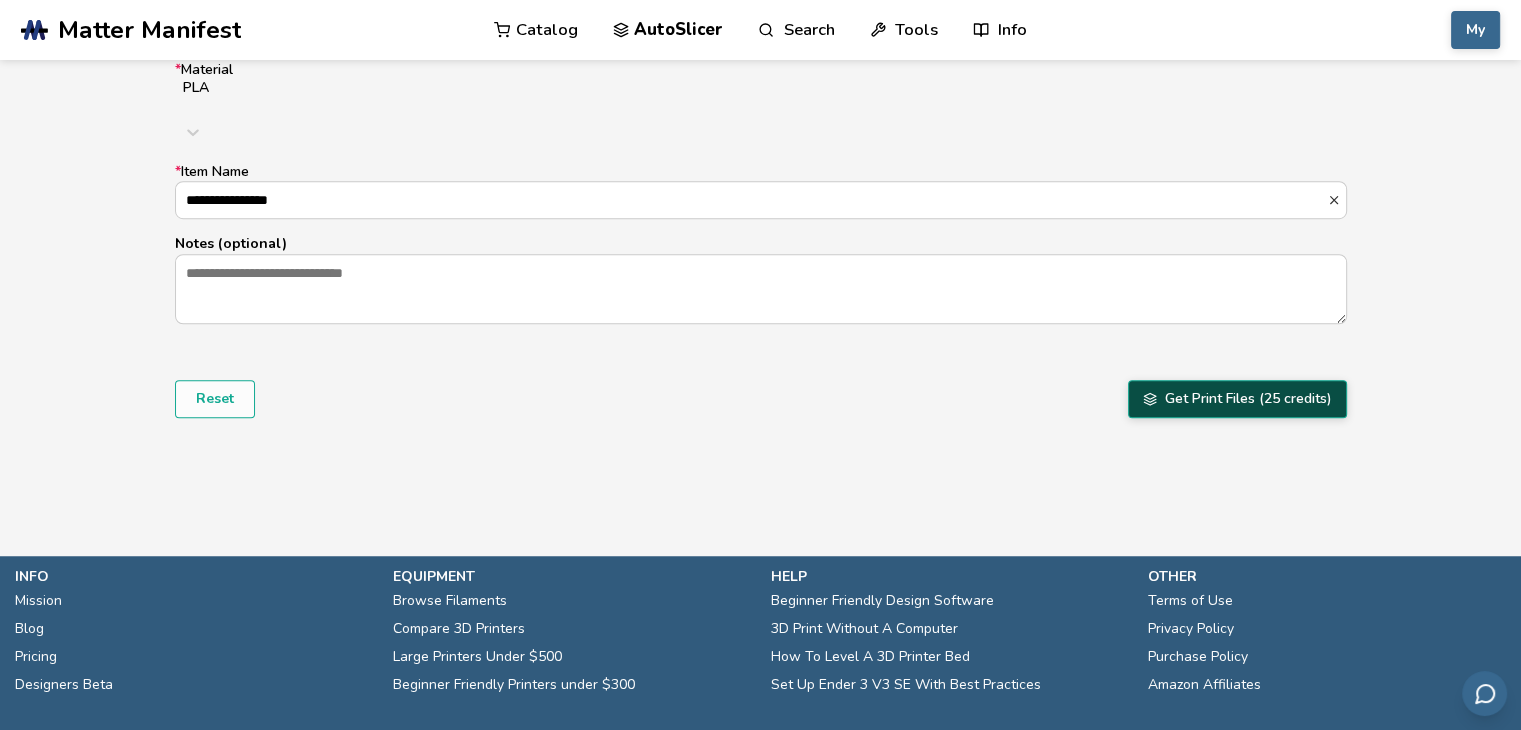 click on "Get Print Files (25 credits)" at bounding box center [1237, 399] 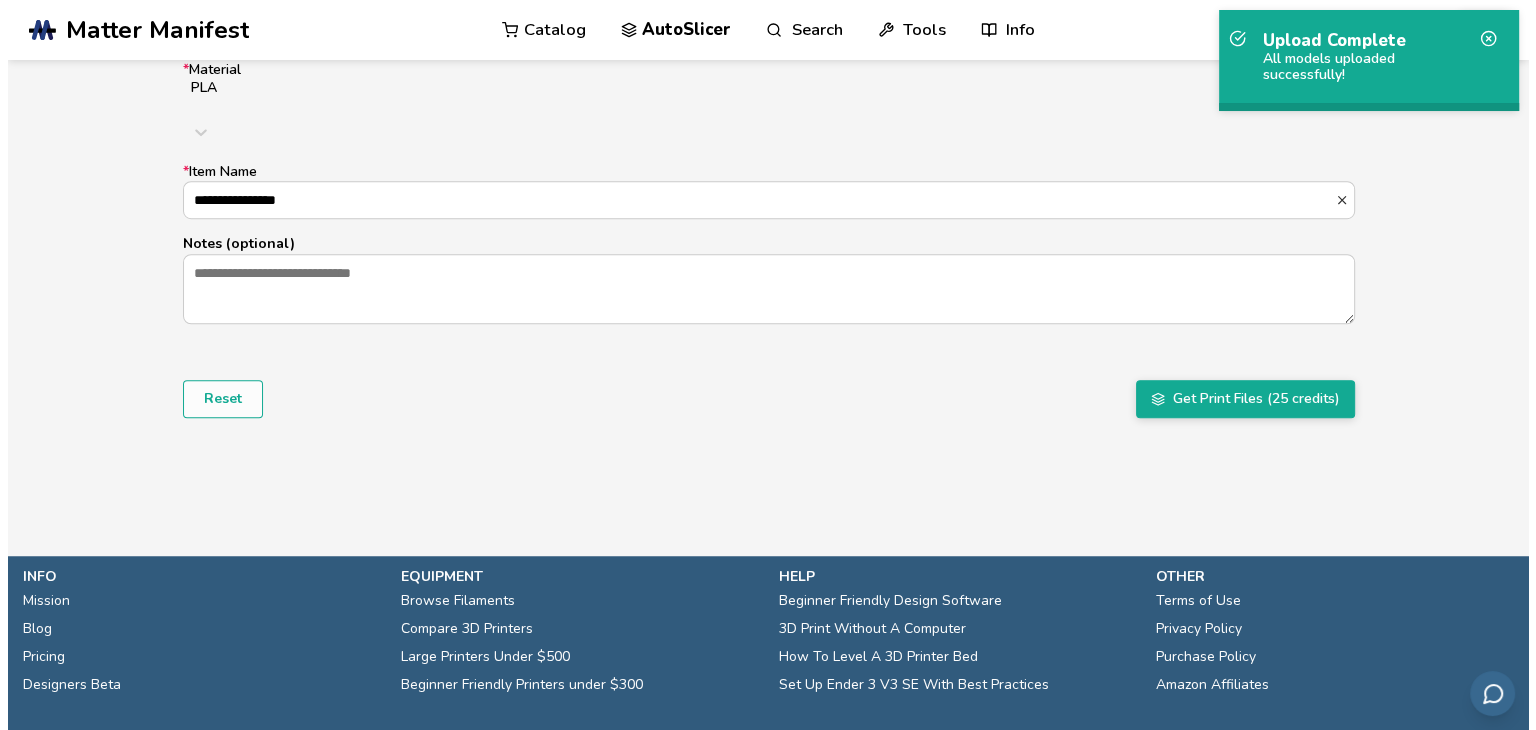 scroll, scrollTop: 0, scrollLeft: 0, axis: both 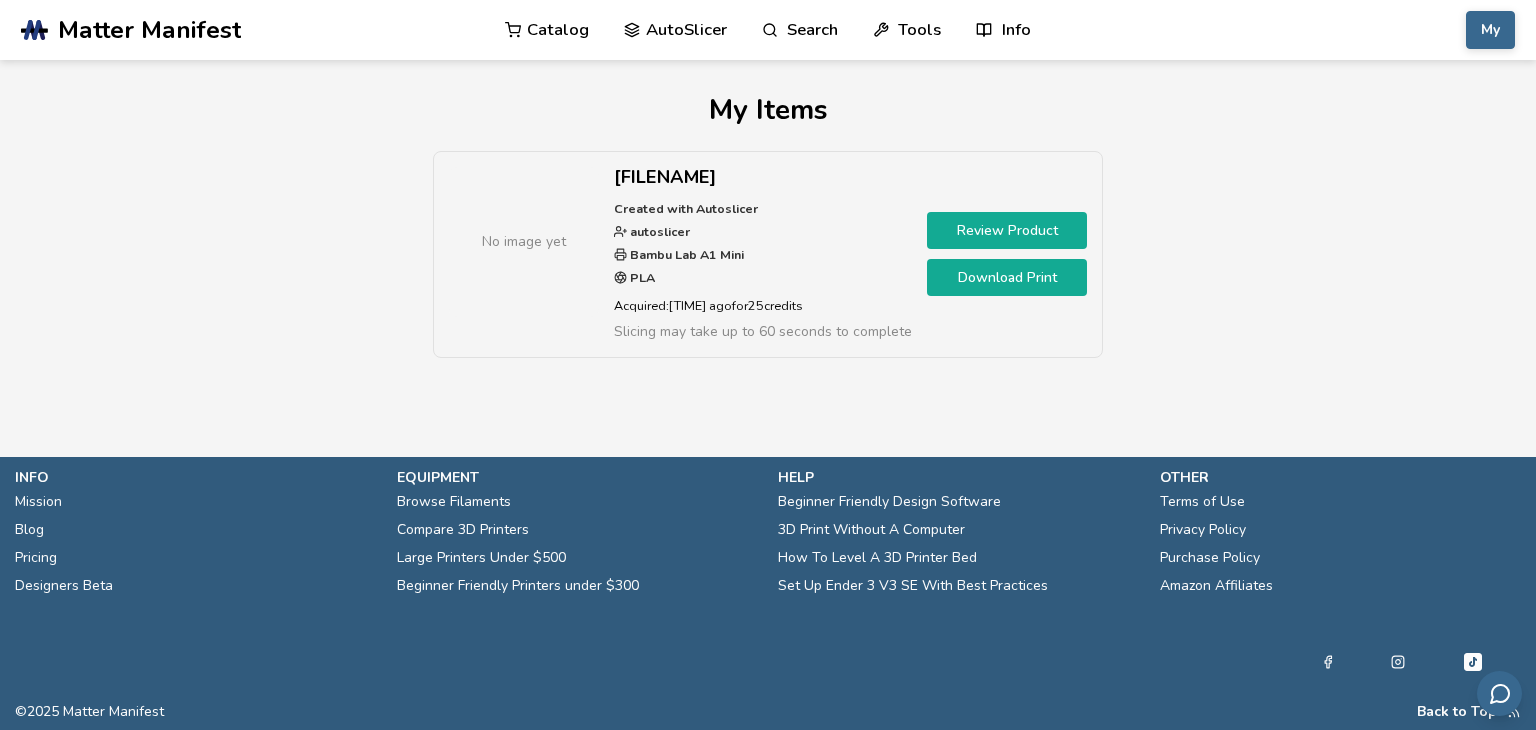 click on "Review Product" at bounding box center (1007, 230) 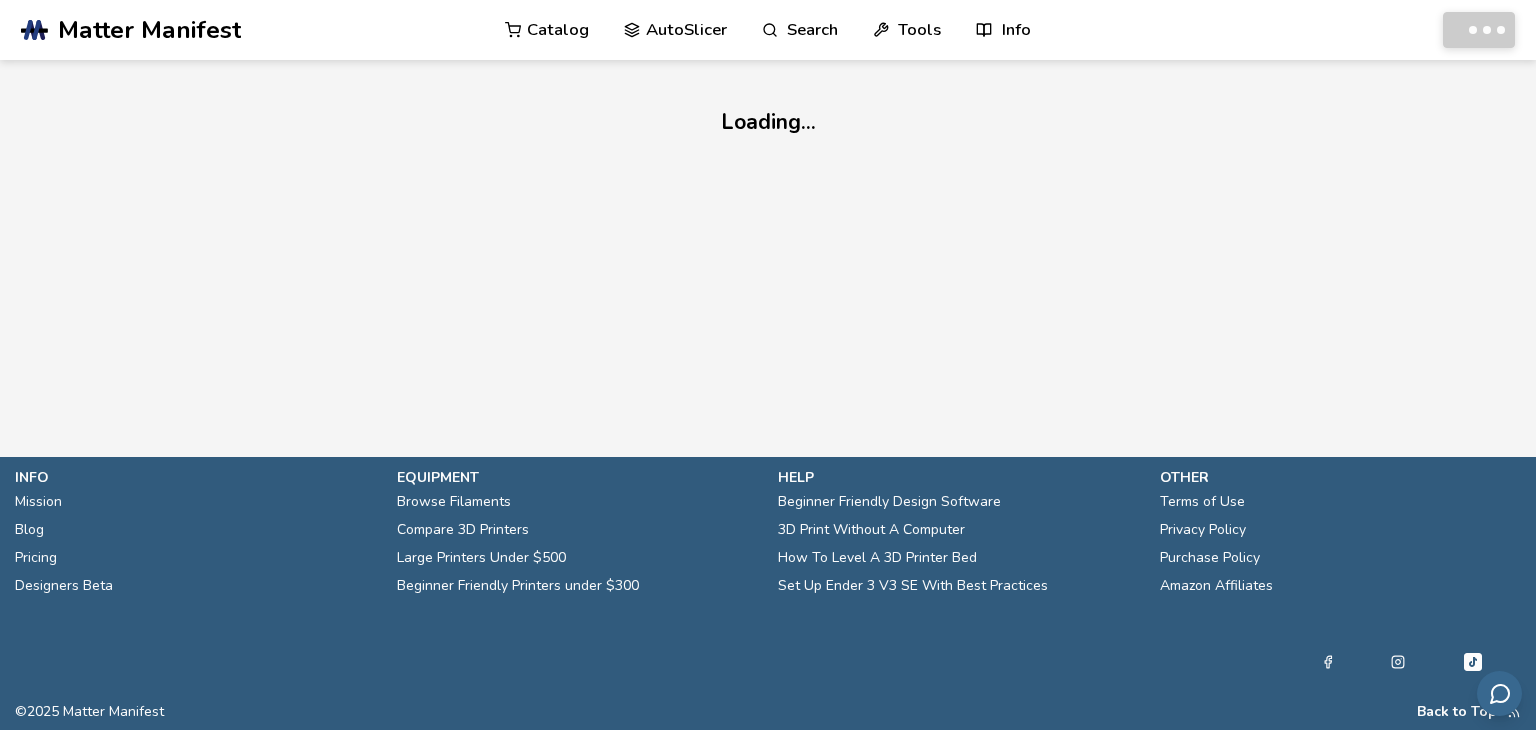 scroll, scrollTop: 0, scrollLeft: 0, axis: both 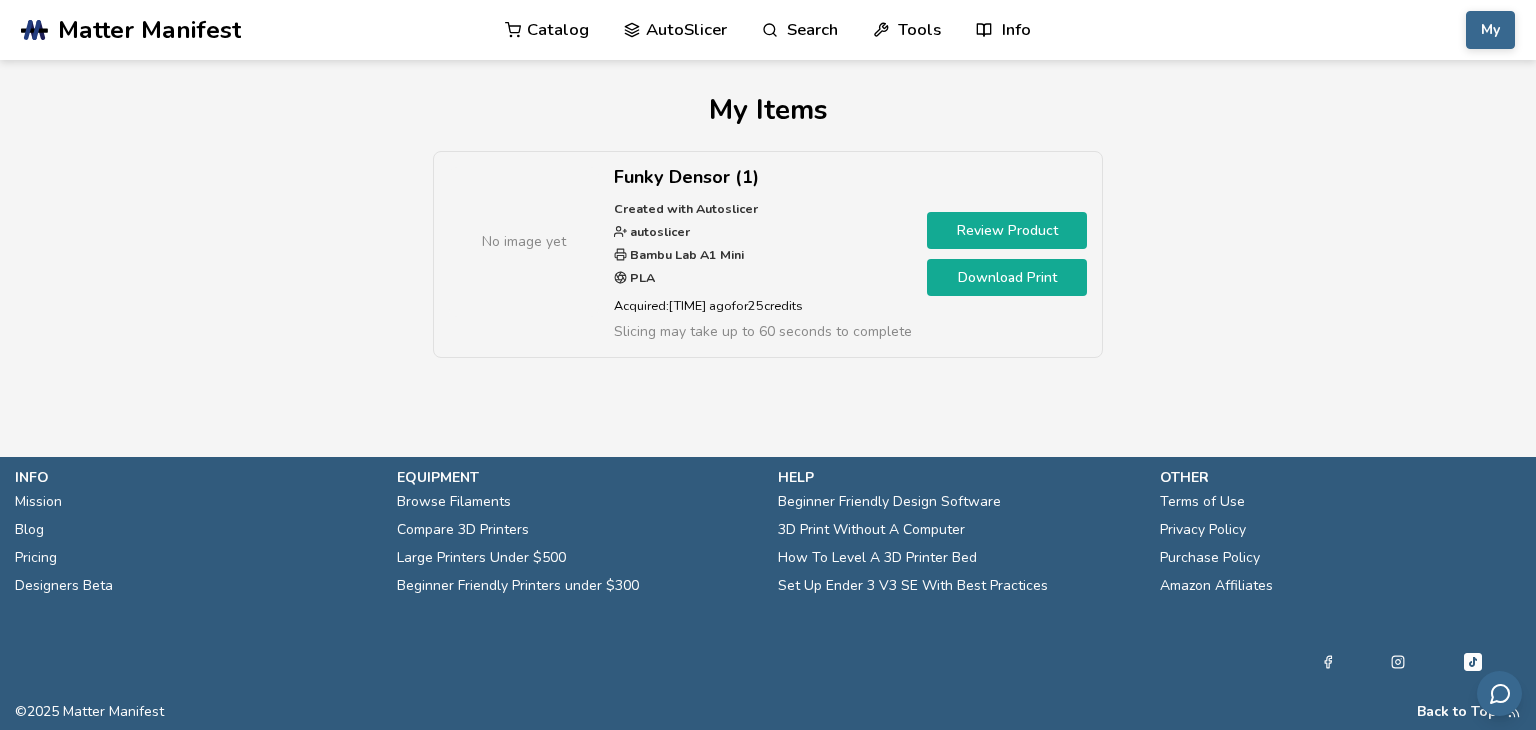 click on "Download Print" at bounding box center [1007, 277] 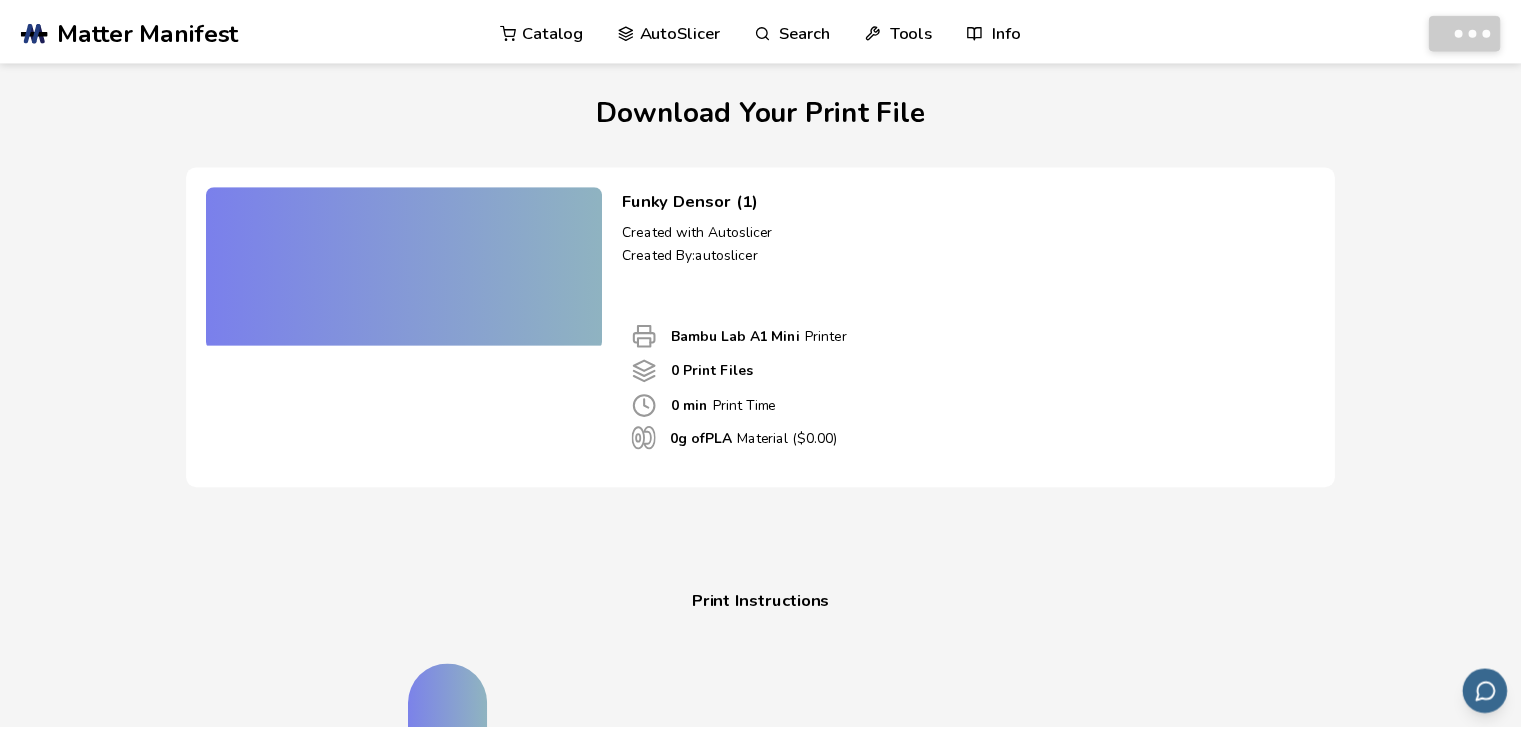 scroll, scrollTop: 0, scrollLeft: 0, axis: both 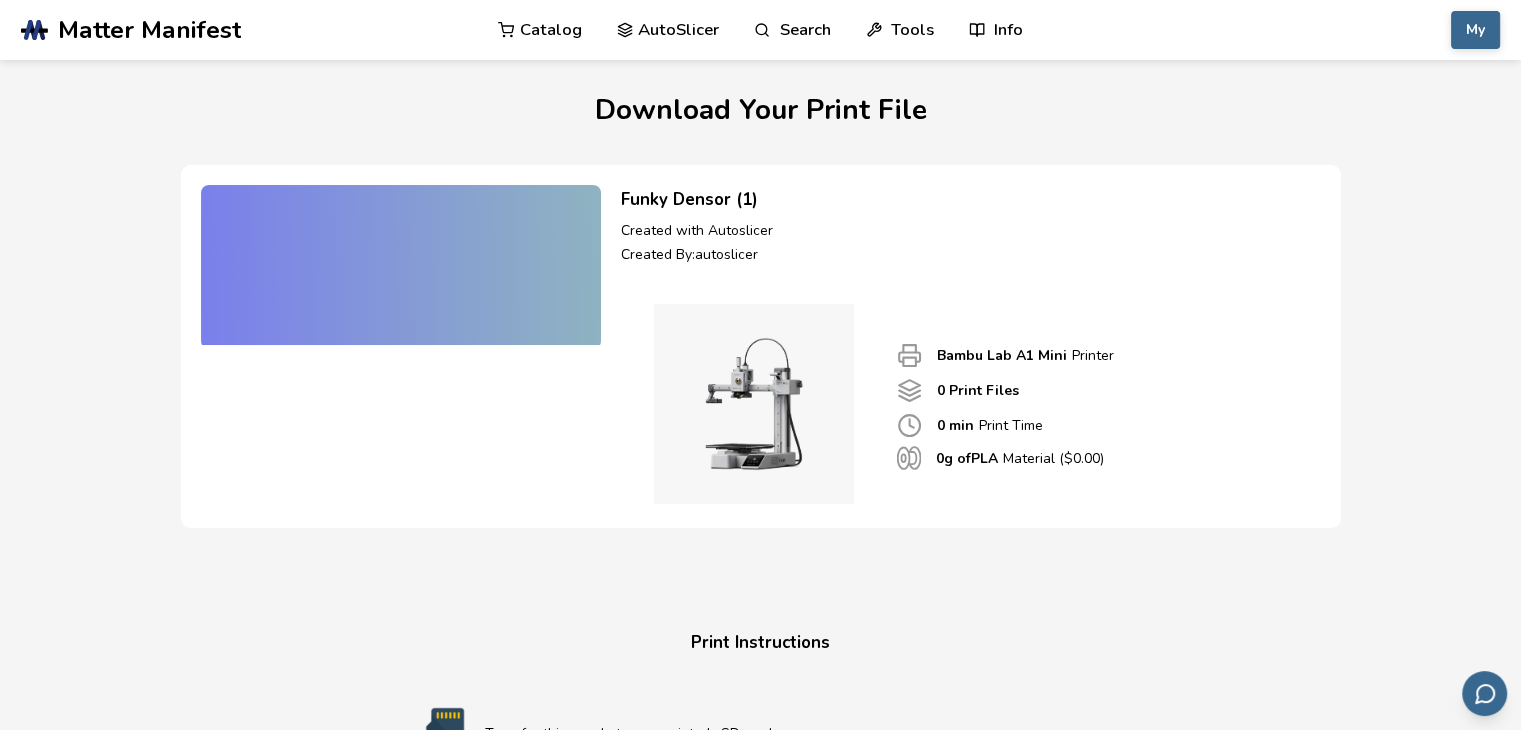 click at bounding box center (401, 265) 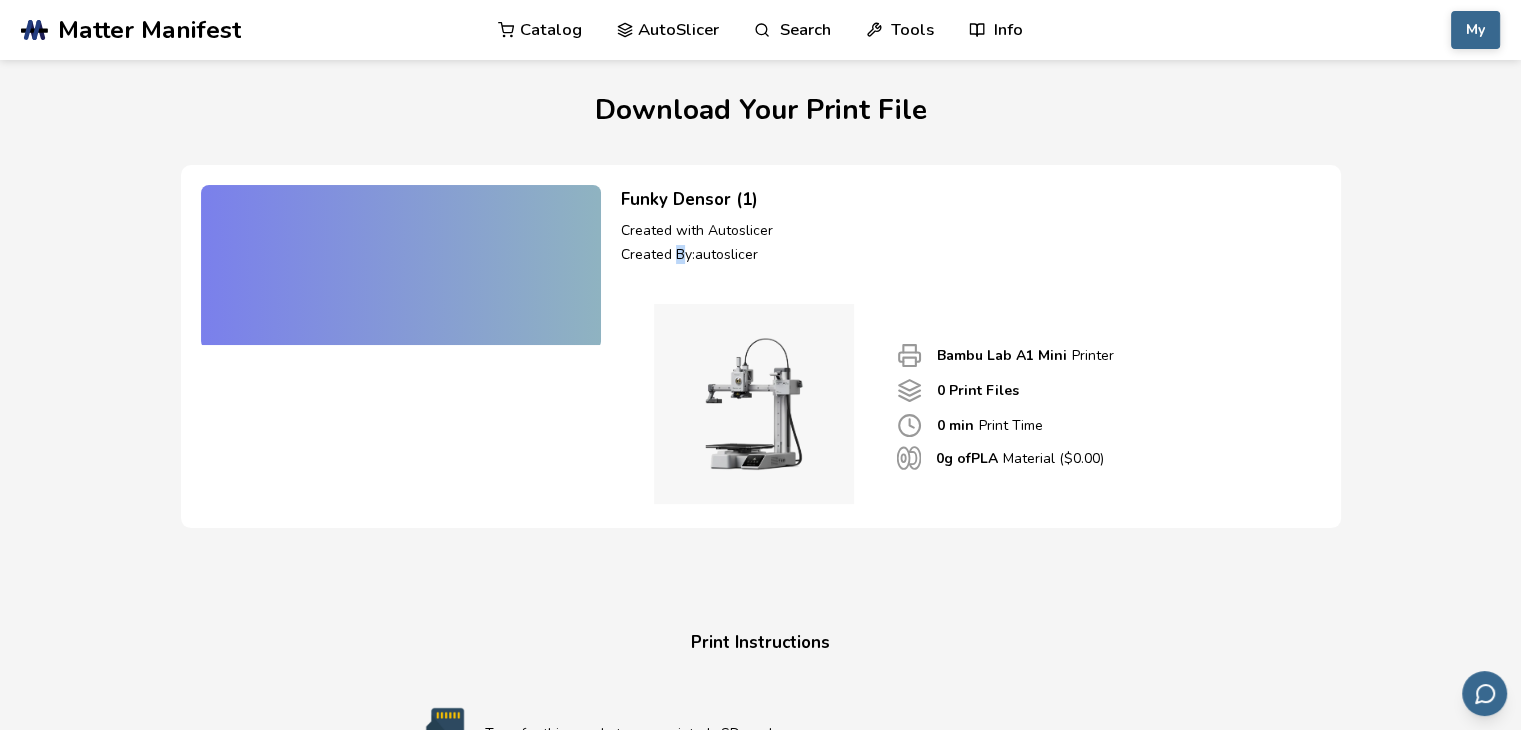 click on "[NAME] (1) Created with Autoslicer Created By: autoslicer Bambu Lab A1 Mini Printer 0 Print Files 0 min Print Time 0 g of PLA Material ($ 0.00 )" at bounding box center (961, 346) 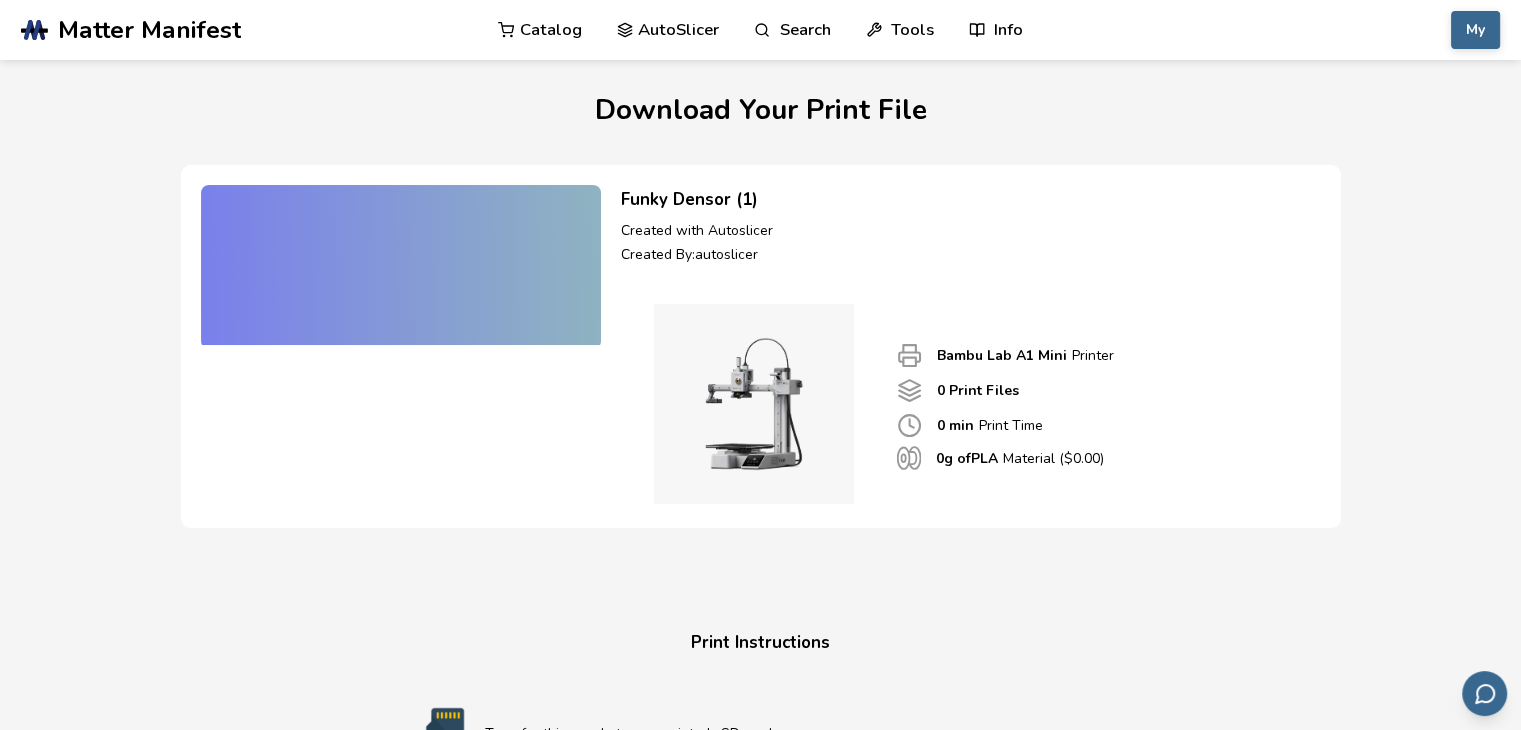 click on "Funky Densor (1)" at bounding box center (961, 200) 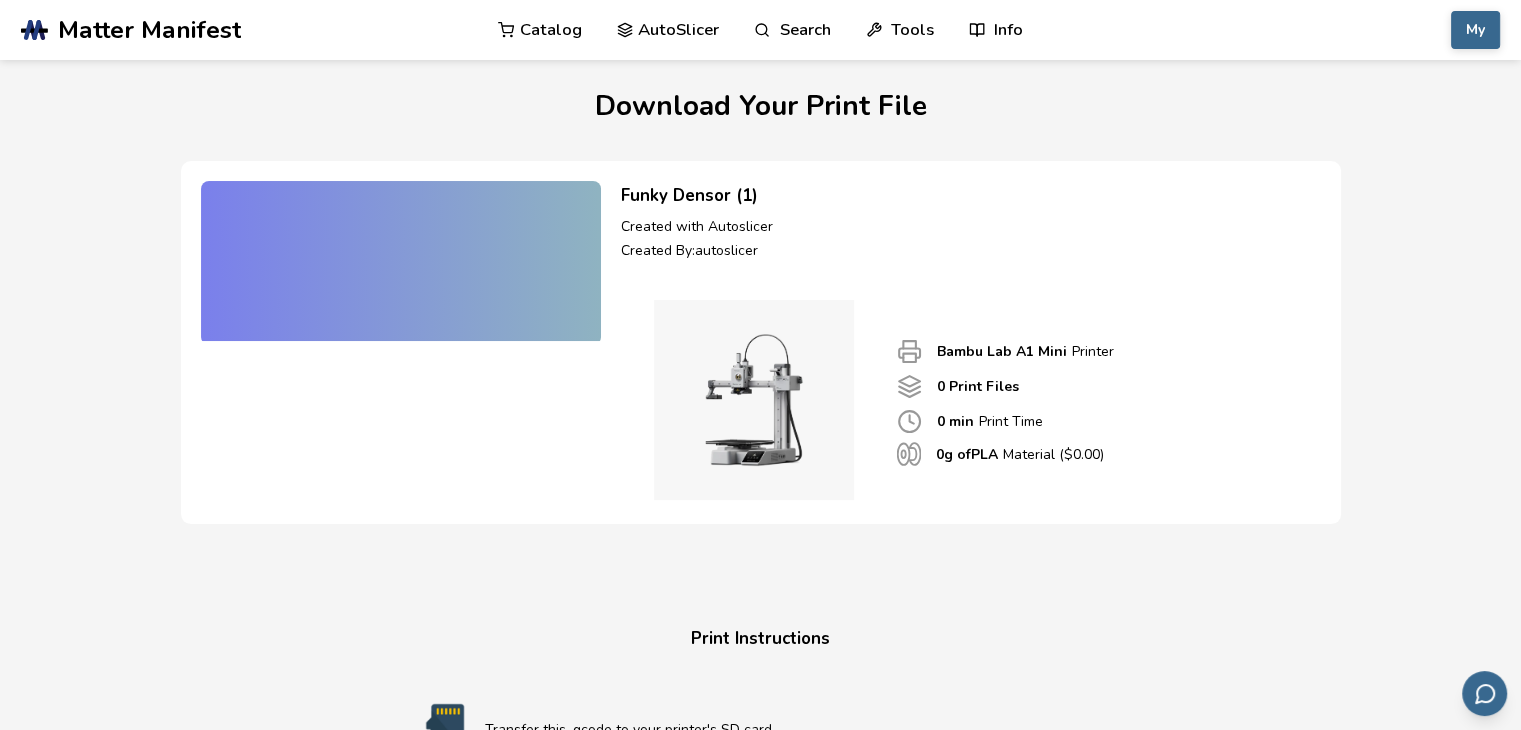 scroll, scrollTop: 0, scrollLeft: 0, axis: both 